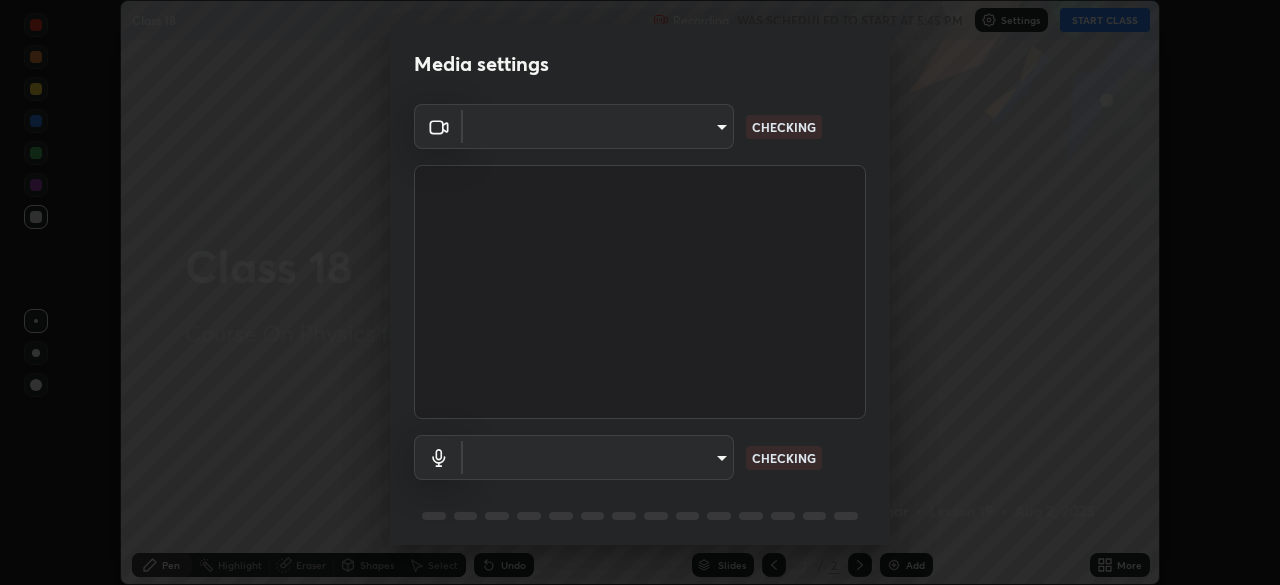 scroll, scrollTop: 0, scrollLeft: 0, axis: both 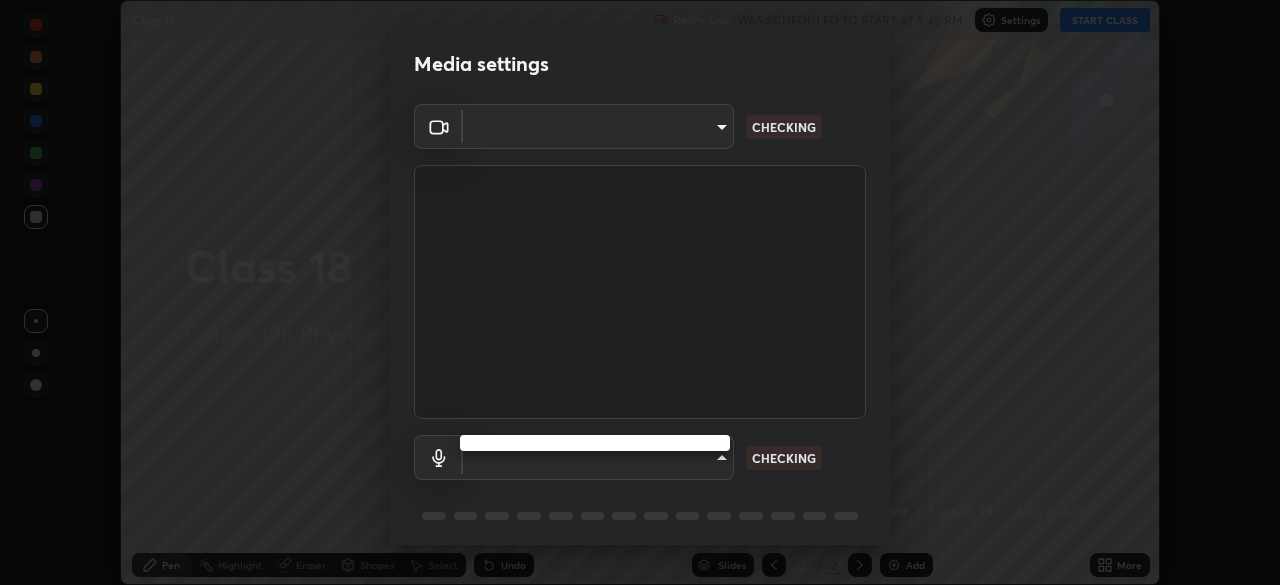 type on "e15fe1ebf70cde3bfcbeee335f8652014c7a9185cc29a01d69aea44f35fb34b8" 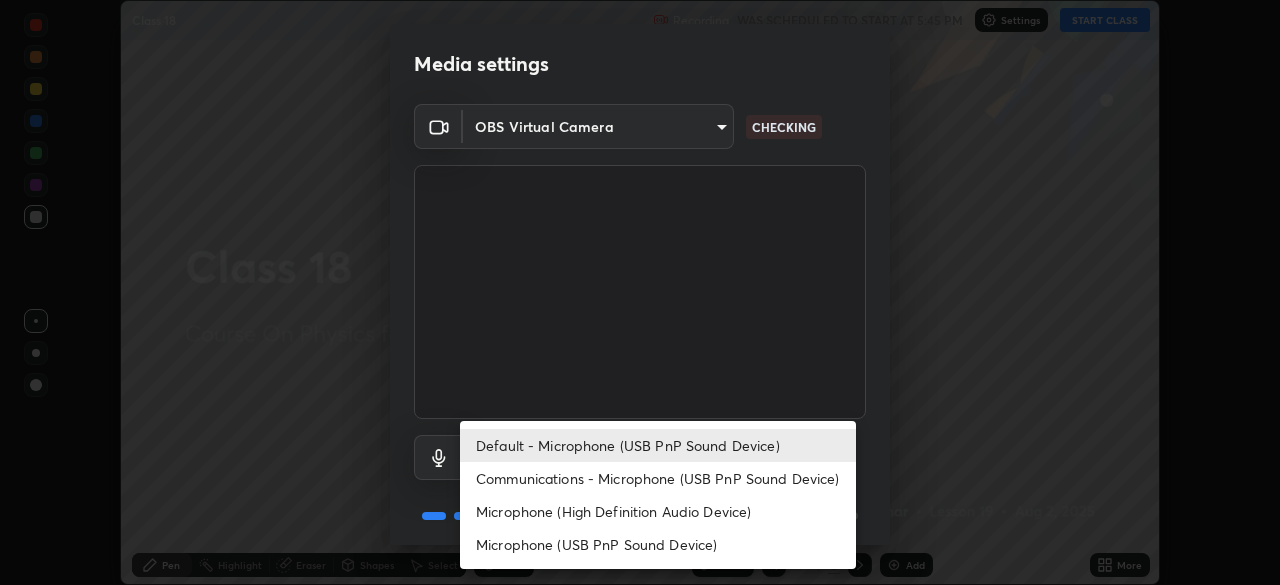 click on "Communications - Microphone (USB PnP Sound Device)" at bounding box center [658, 478] 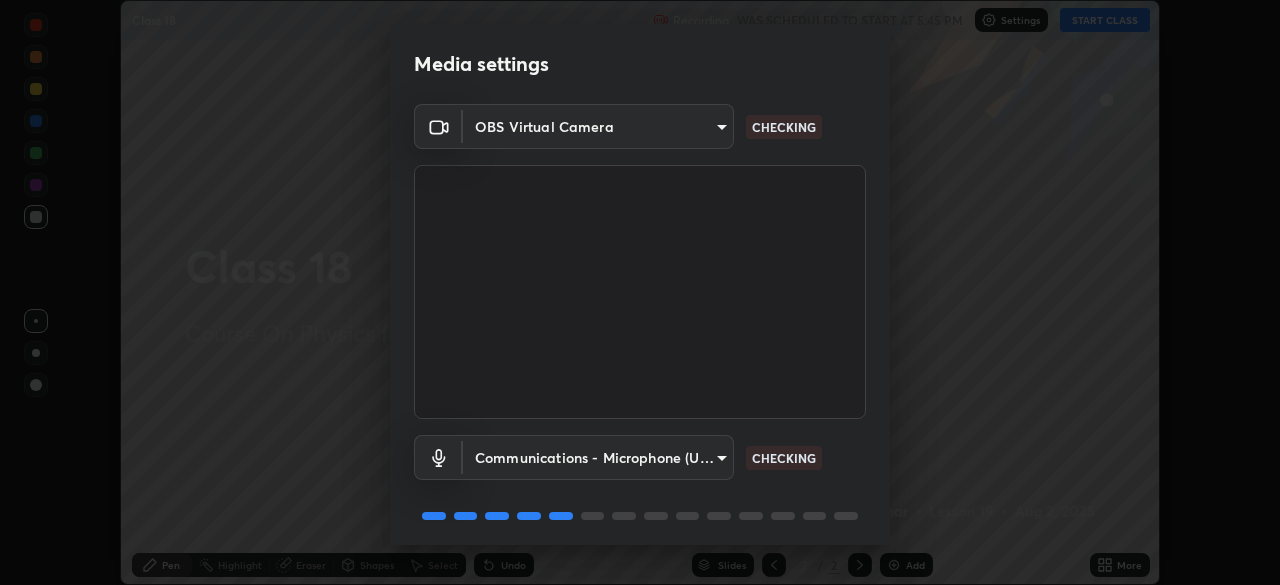 scroll, scrollTop: 71, scrollLeft: 0, axis: vertical 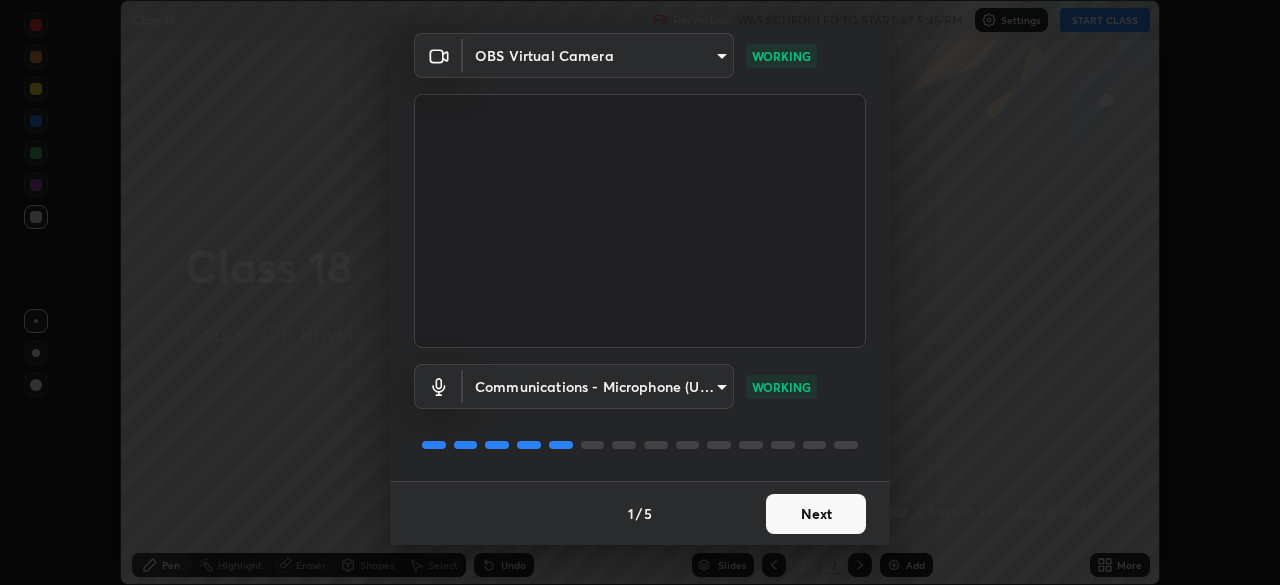 click on "Next" at bounding box center [816, 514] 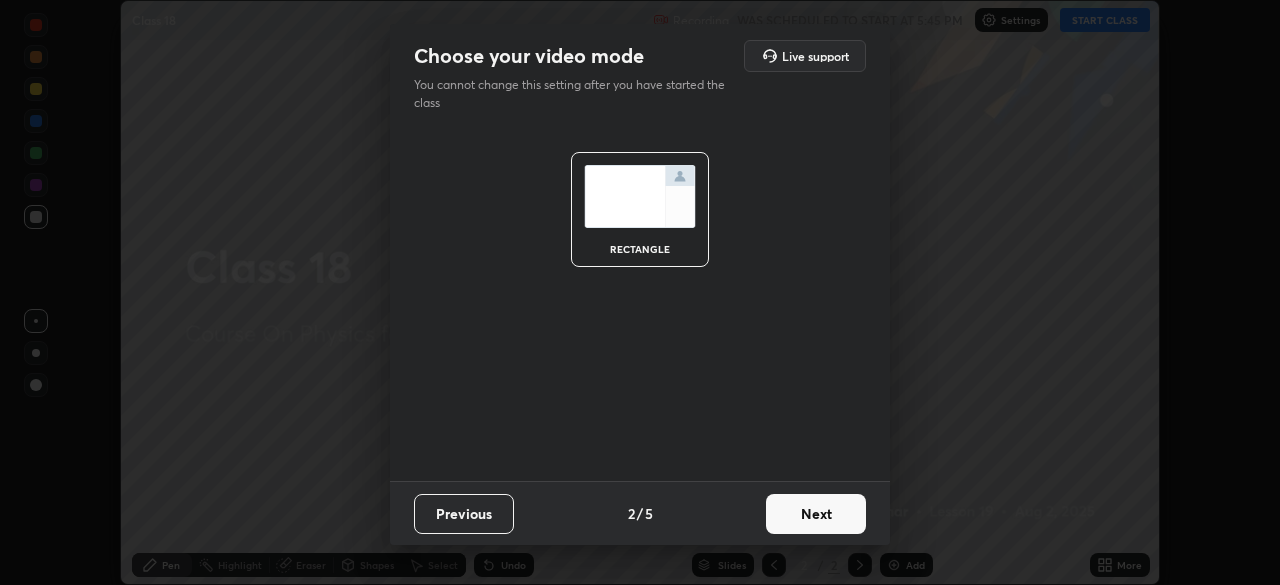 scroll, scrollTop: 0, scrollLeft: 0, axis: both 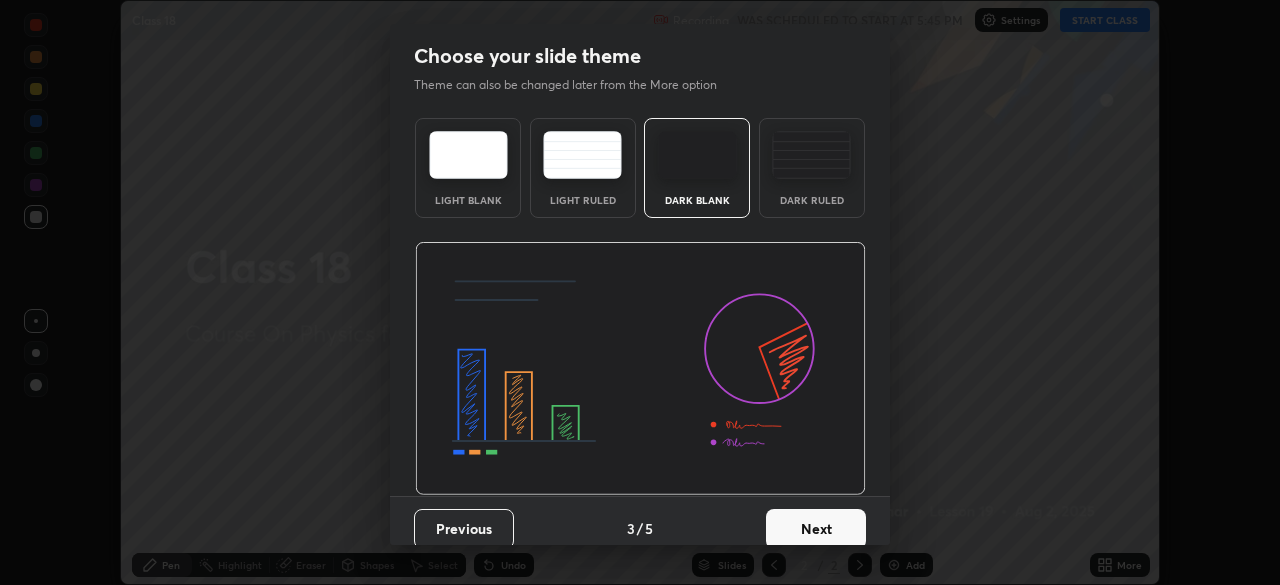 click on "Next" at bounding box center [816, 529] 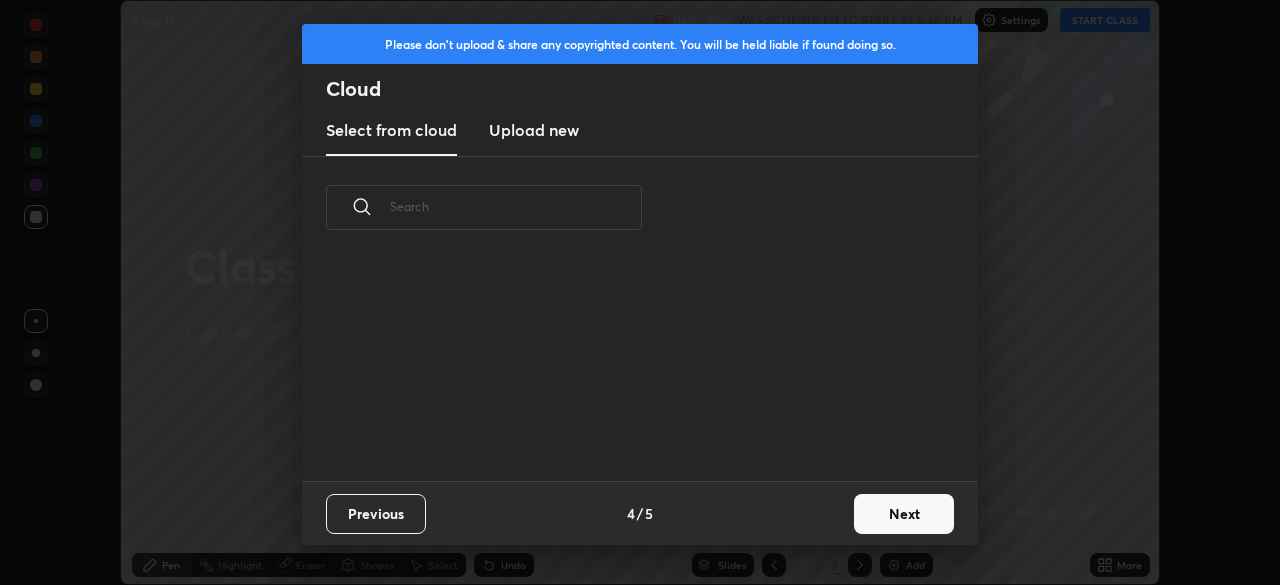 click on "Next" at bounding box center [904, 514] 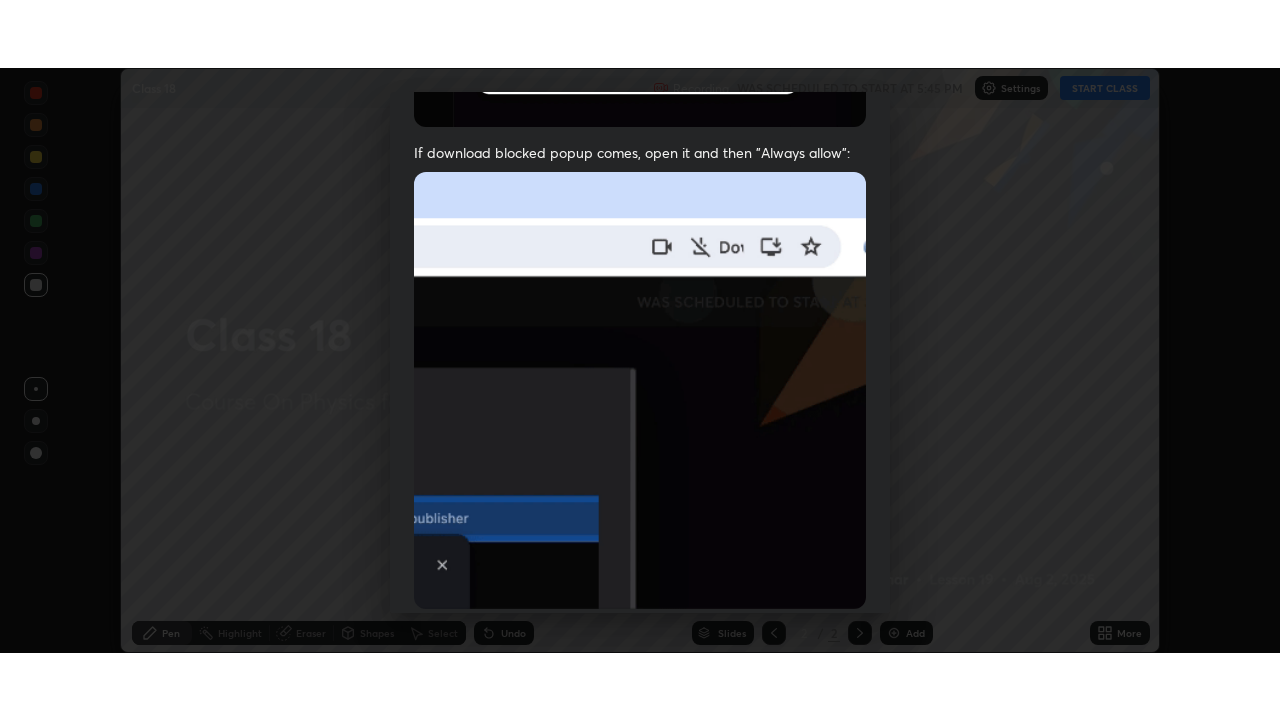 scroll, scrollTop: 479, scrollLeft: 0, axis: vertical 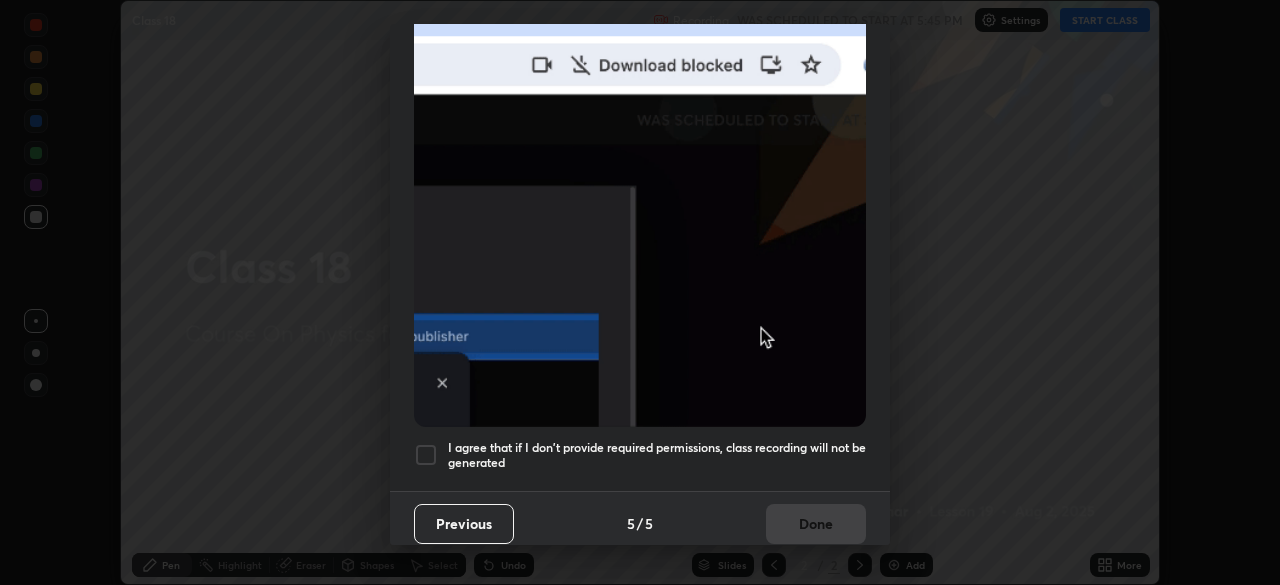 click at bounding box center (426, 455) 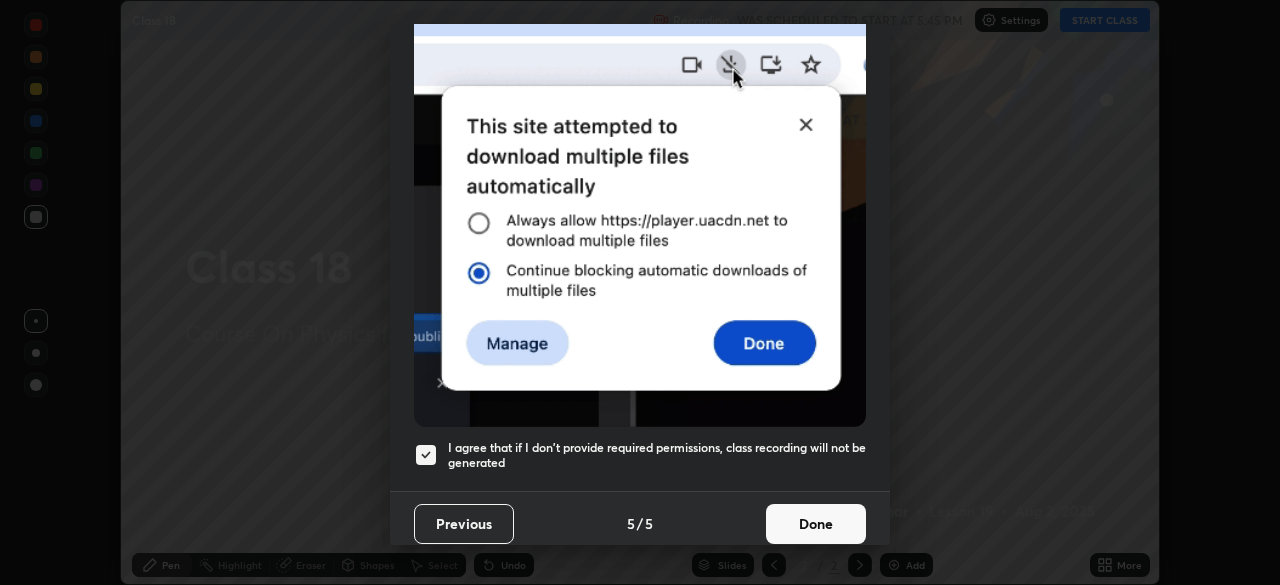 click on "Done" at bounding box center [816, 524] 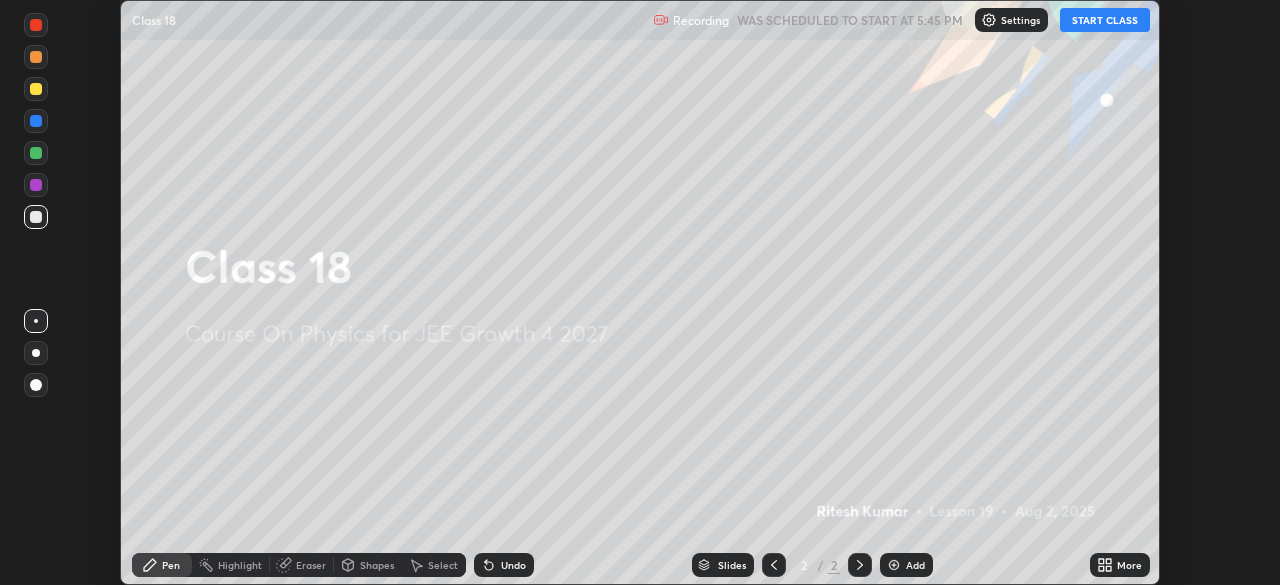 click on "START CLASS" at bounding box center (1105, 20) 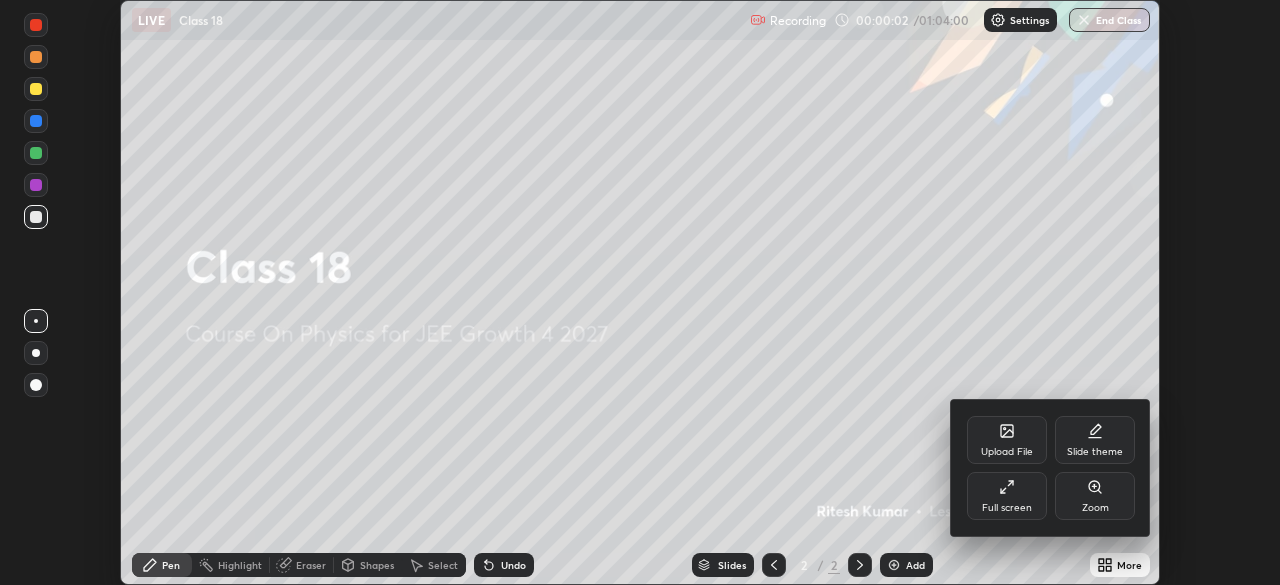 click on "Full screen" at bounding box center (1007, 496) 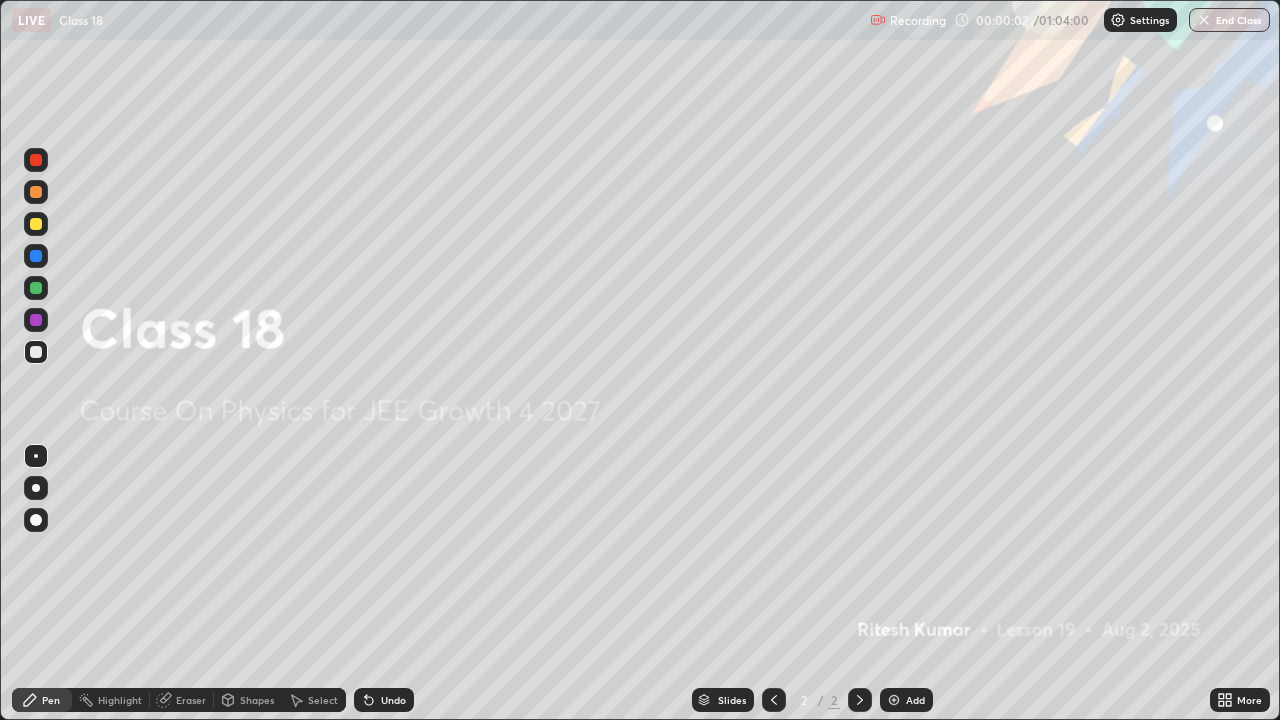scroll, scrollTop: 99280, scrollLeft: 98720, axis: both 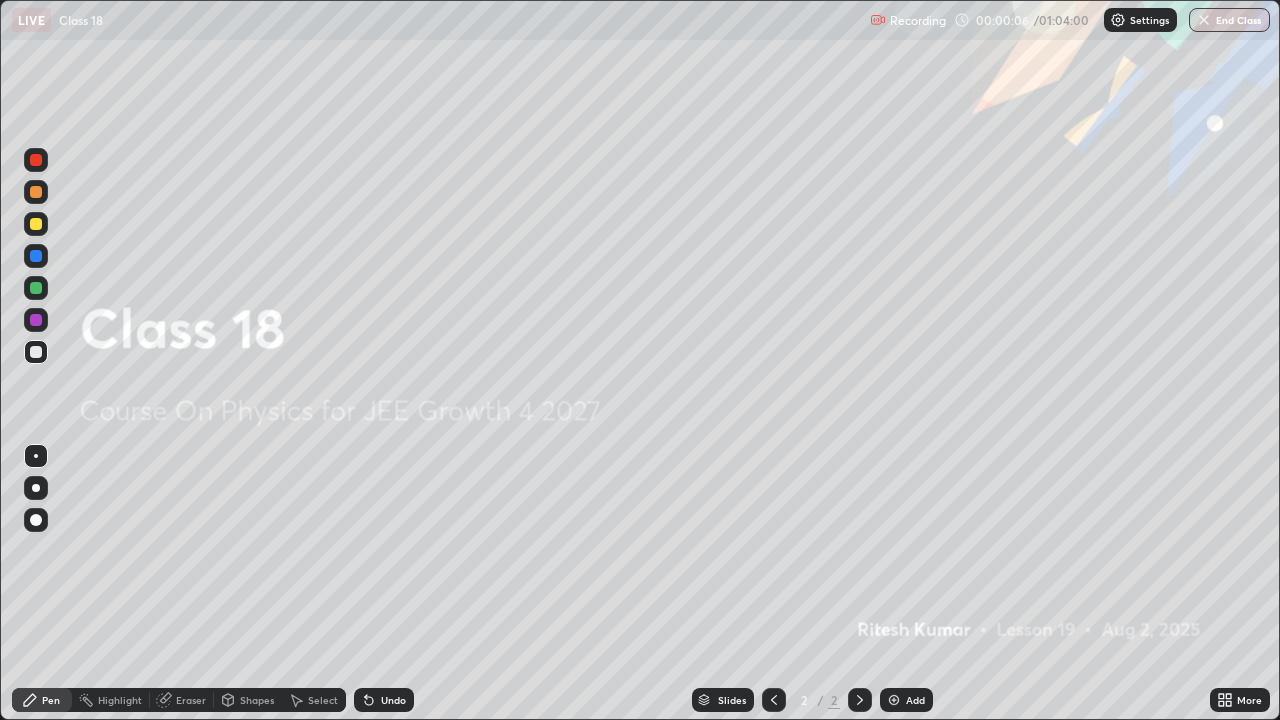click at bounding box center (894, 700) 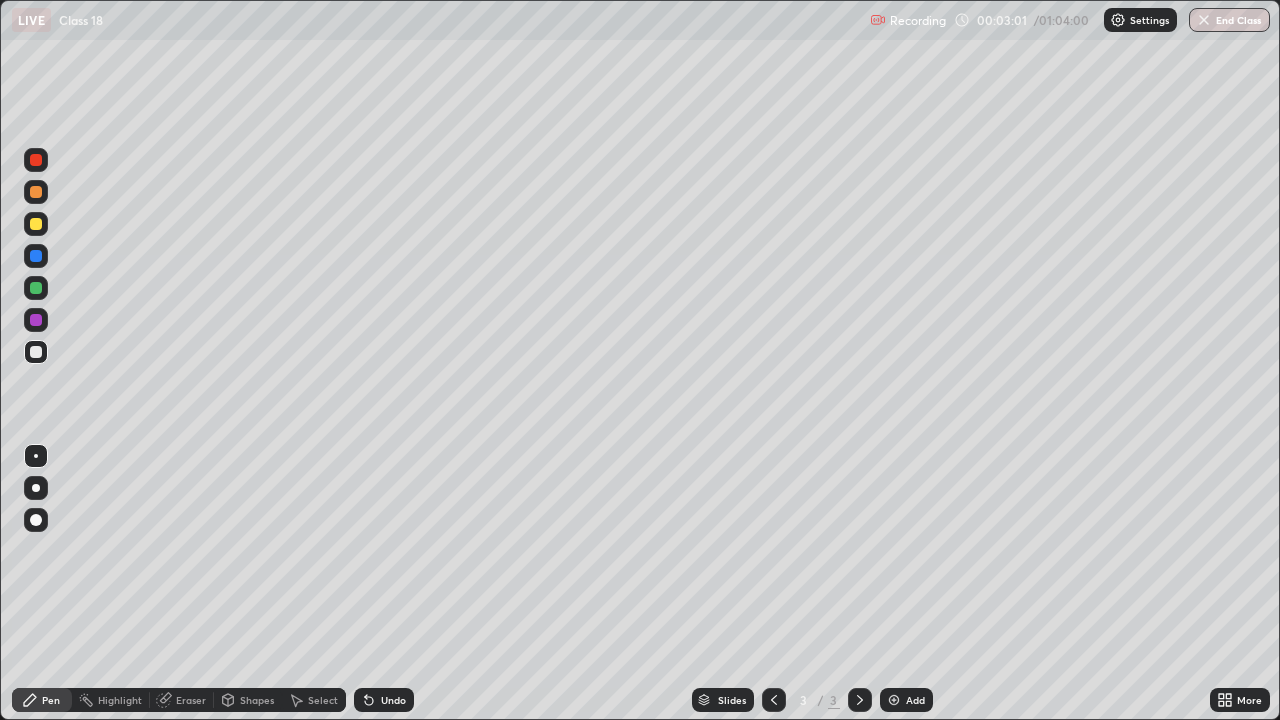 click at bounding box center (36, 224) 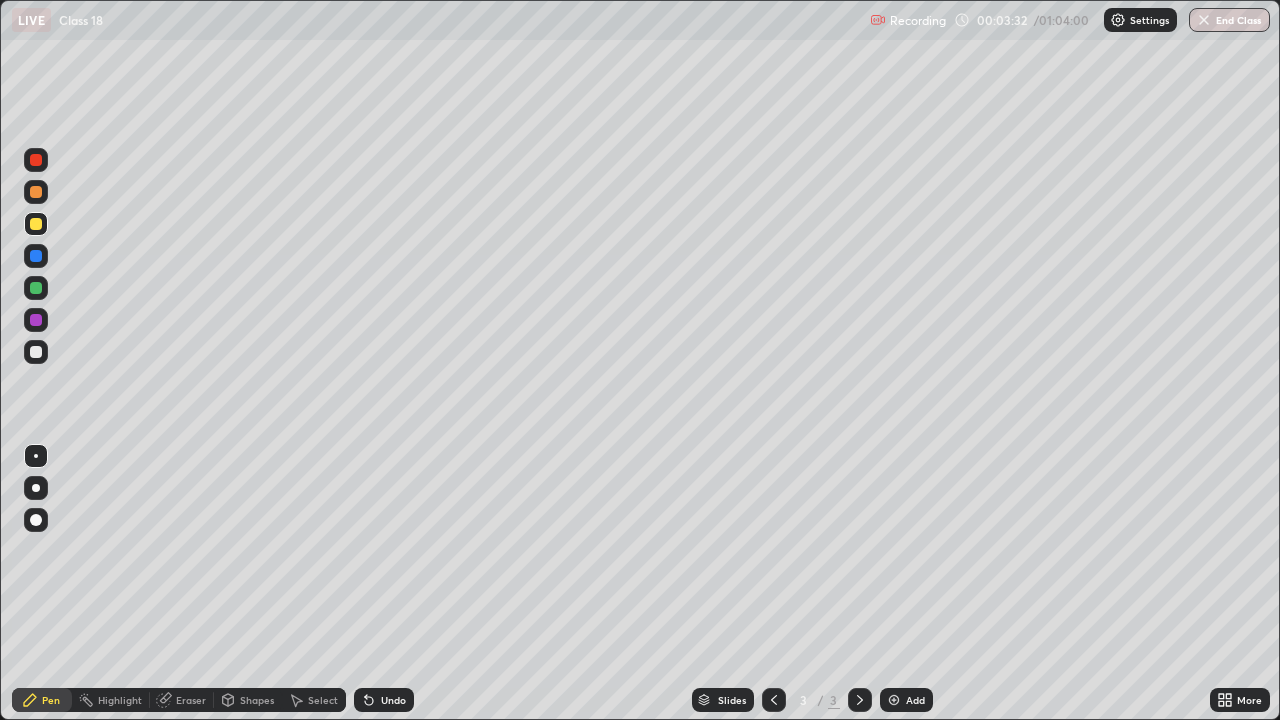 click at bounding box center [36, 352] 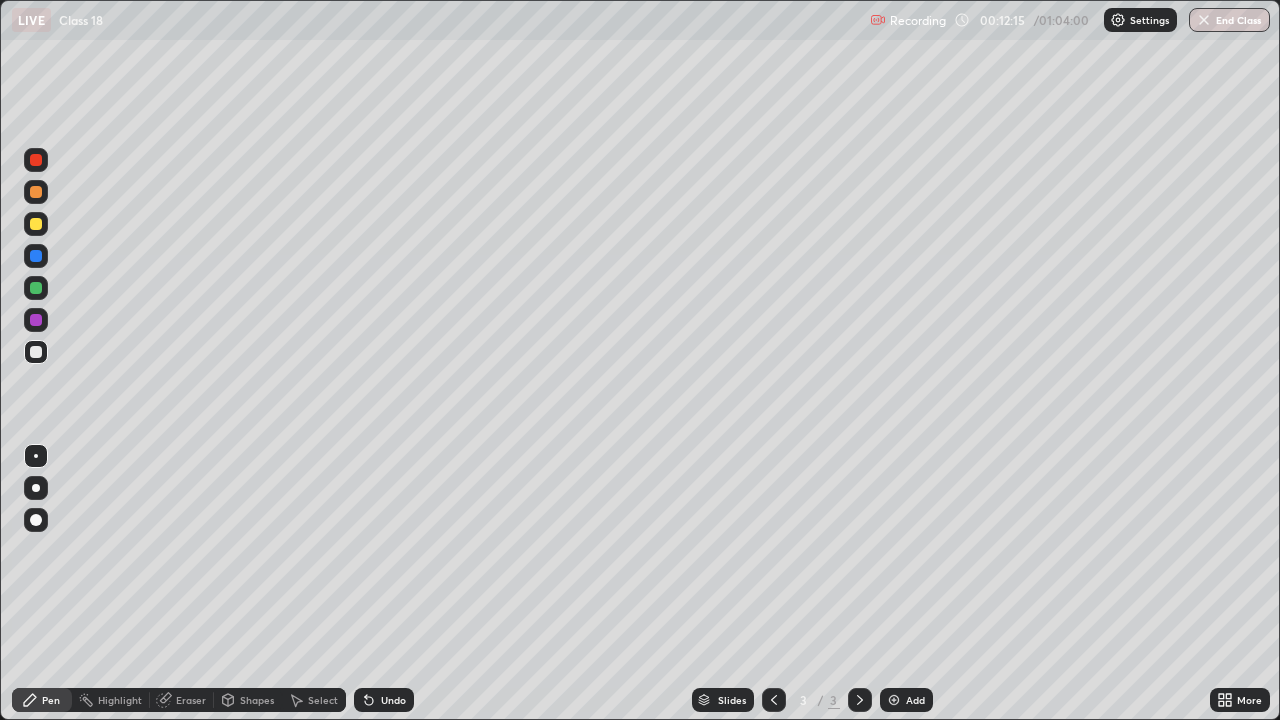 click at bounding box center [894, 700] 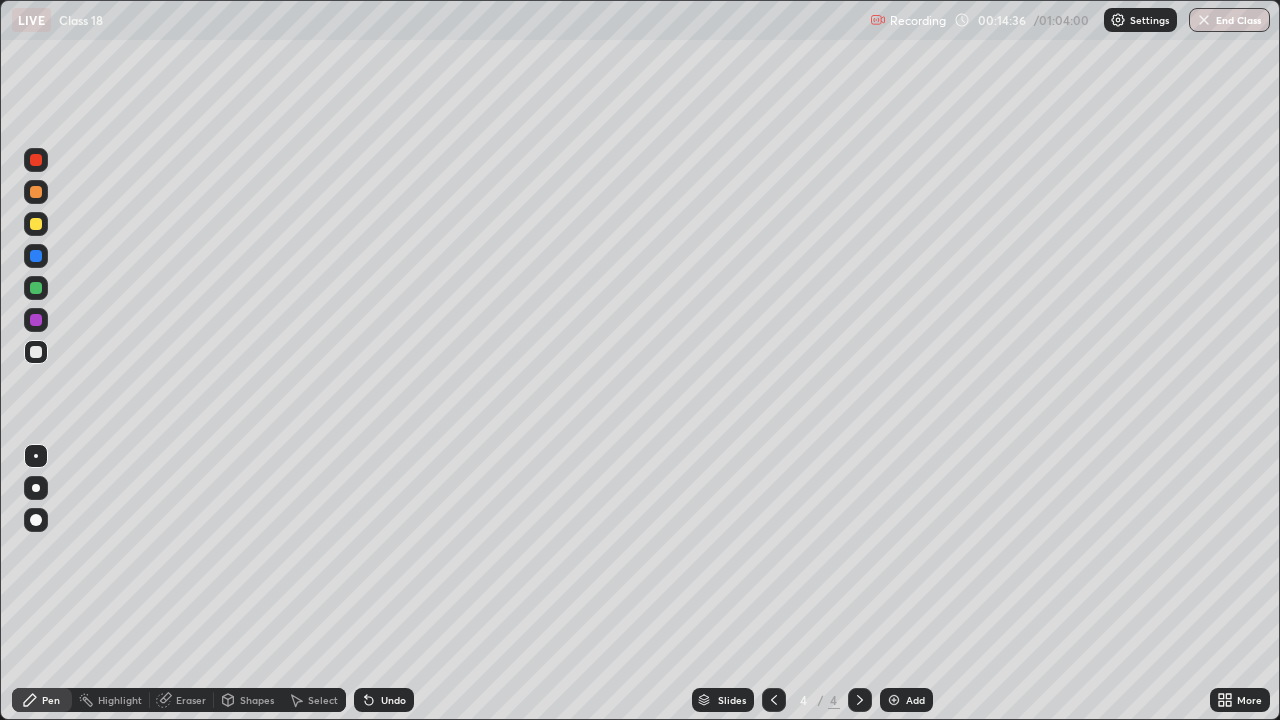 click at bounding box center [36, 224] 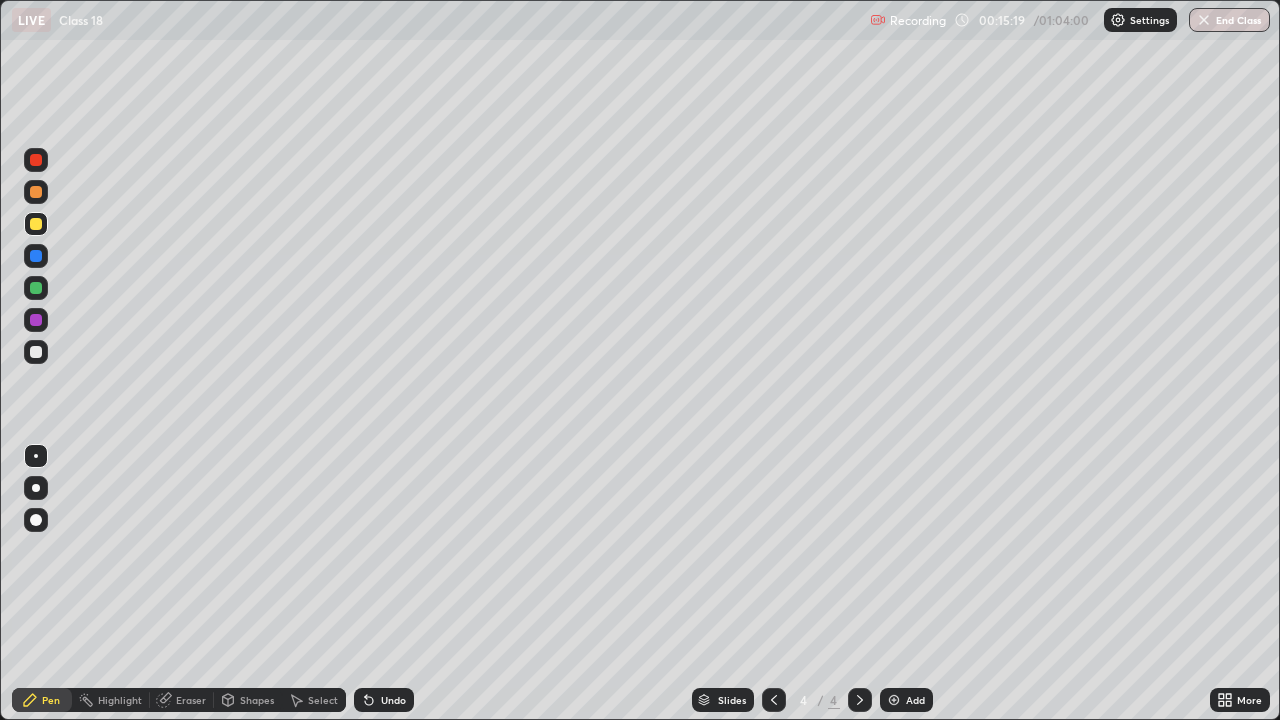 click at bounding box center [36, 352] 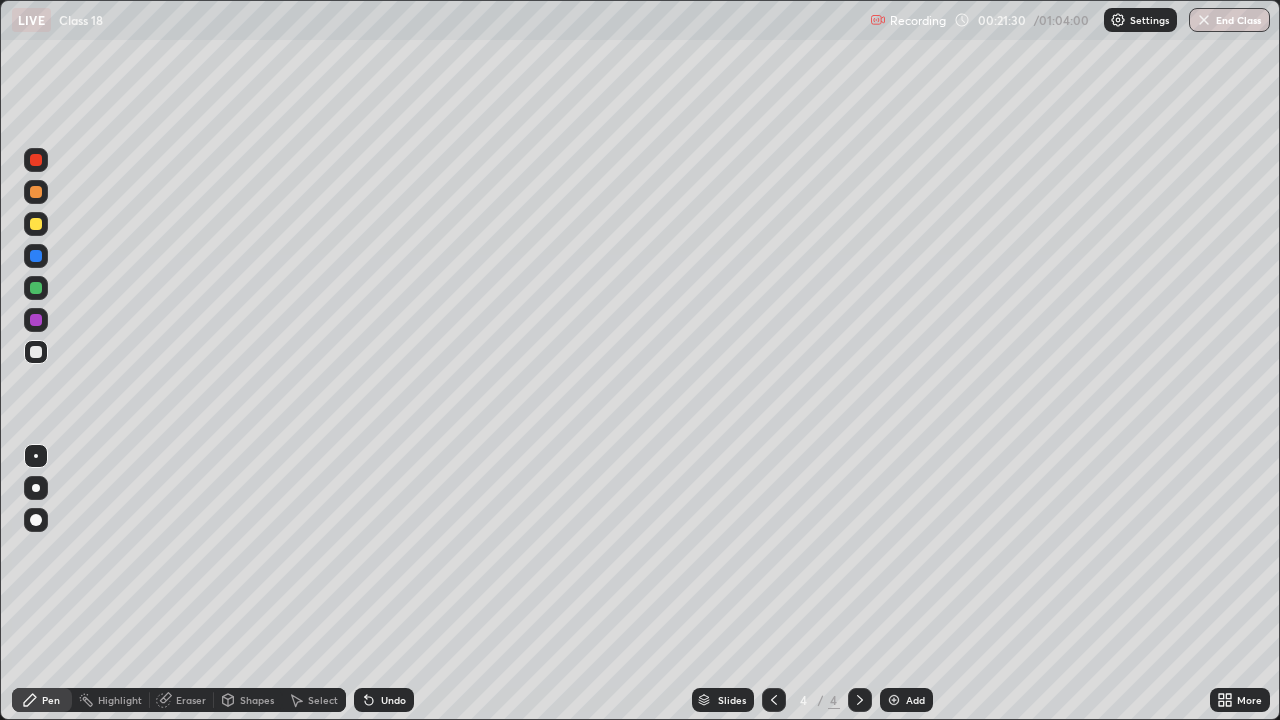 click at bounding box center [894, 700] 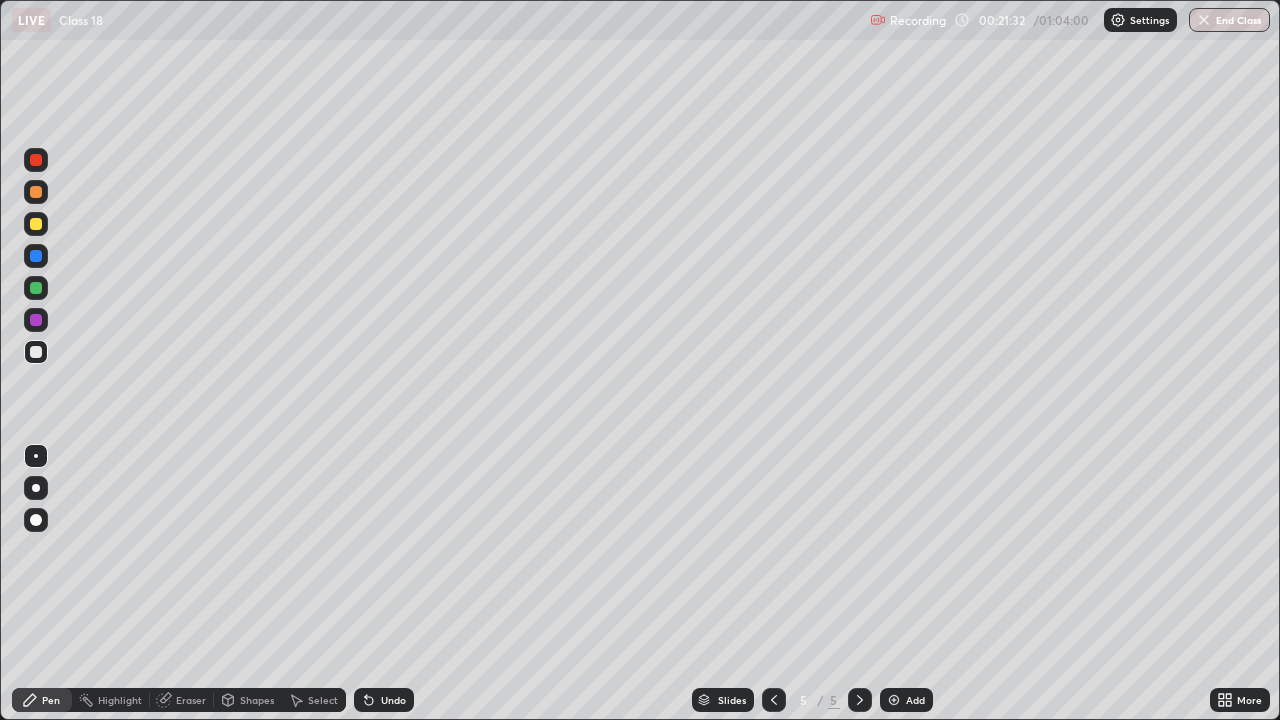 click at bounding box center [36, 320] 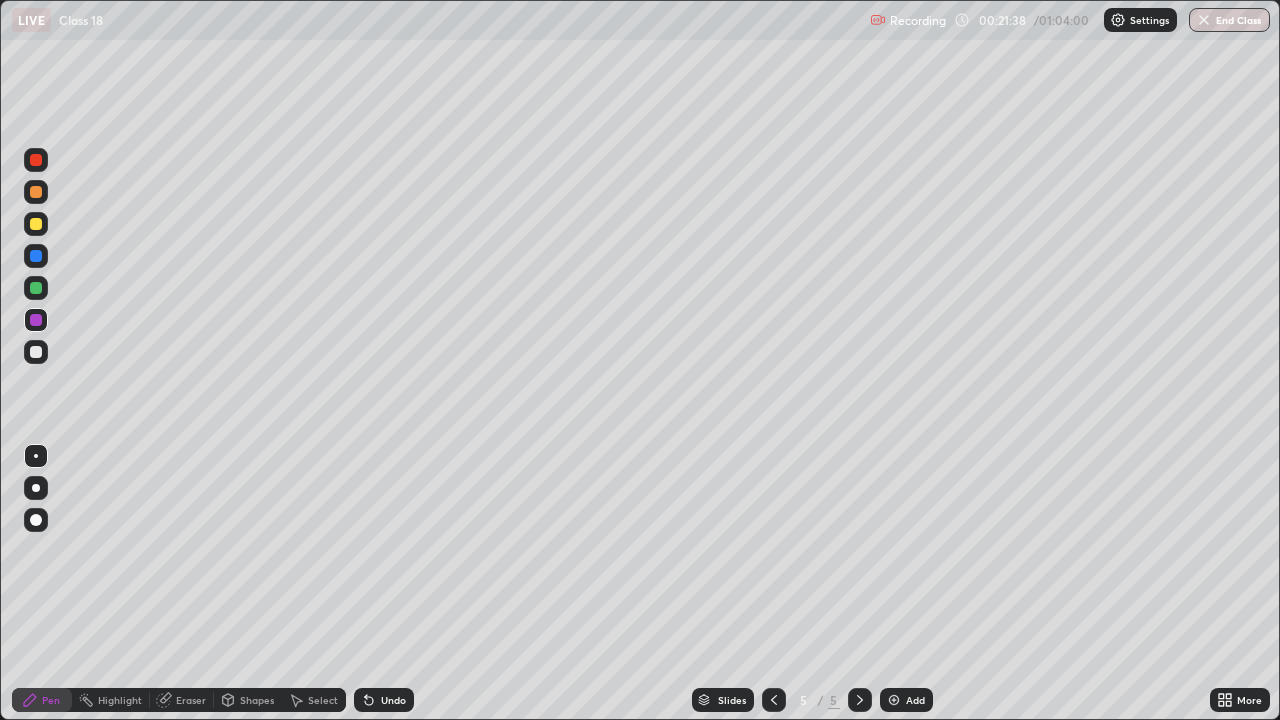 click at bounding box center (36, 192) 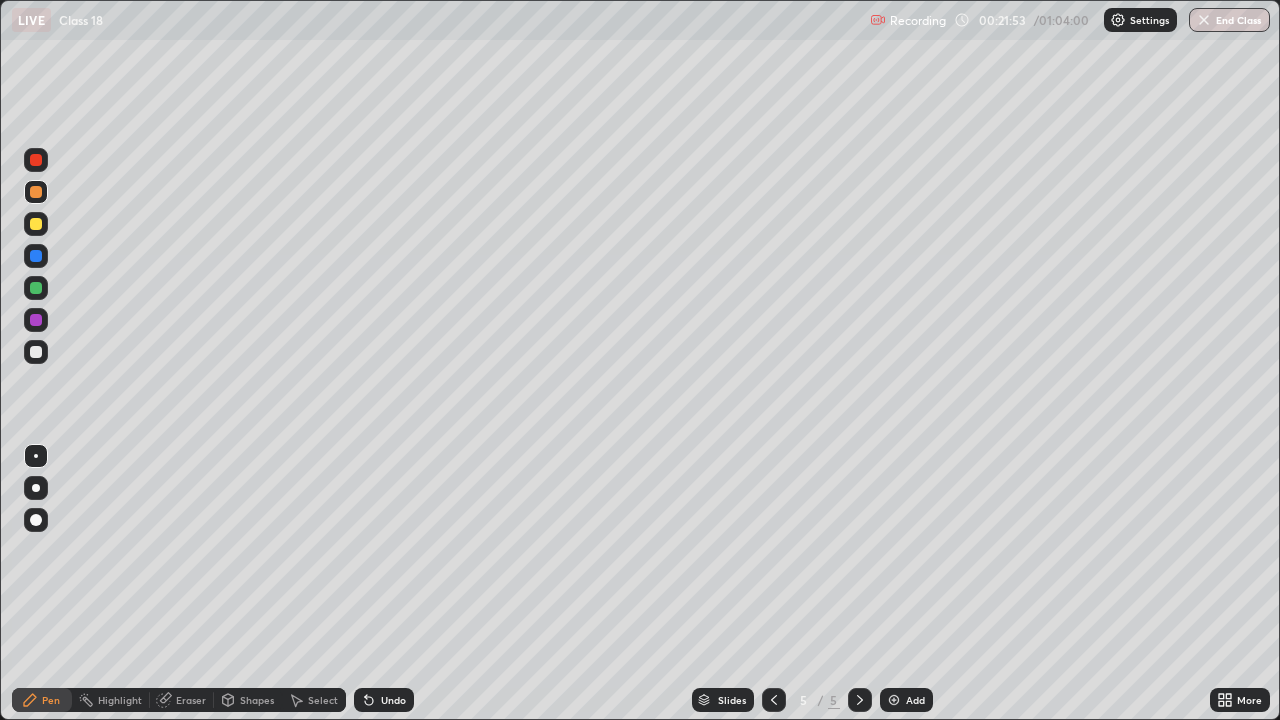 click at bounding box center [36, 224] 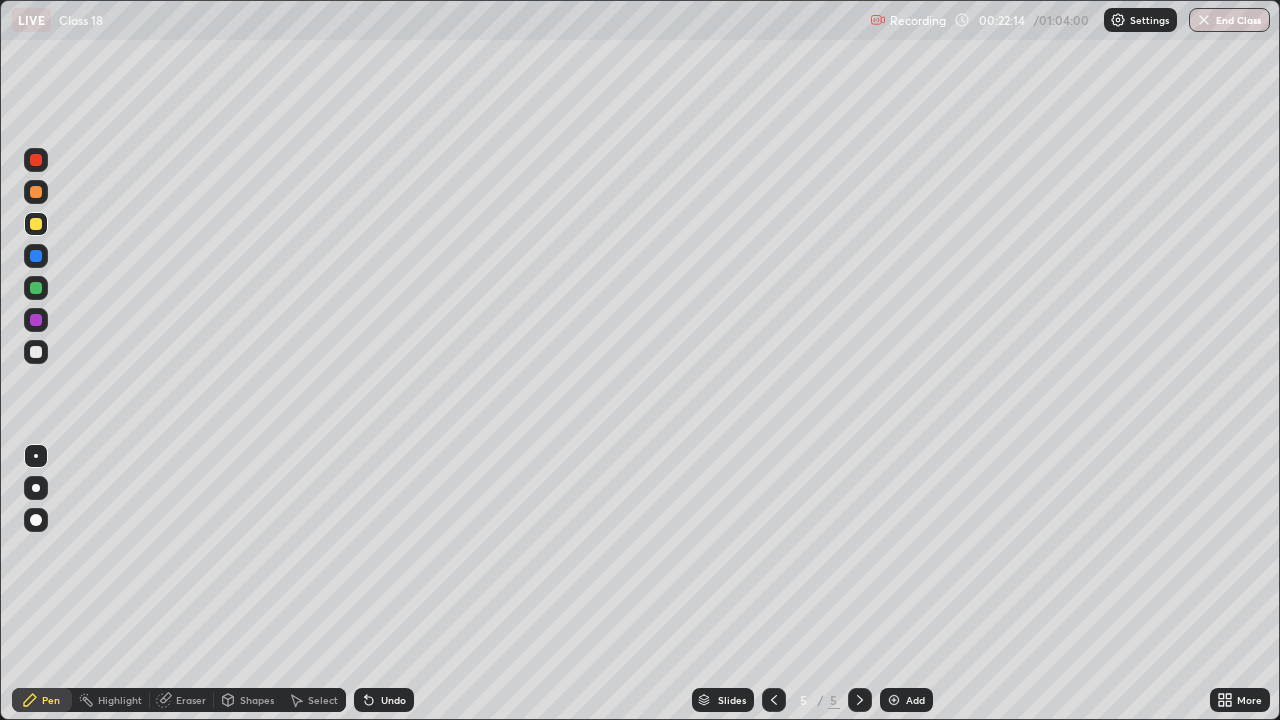 click at bounding box center [36, 288] 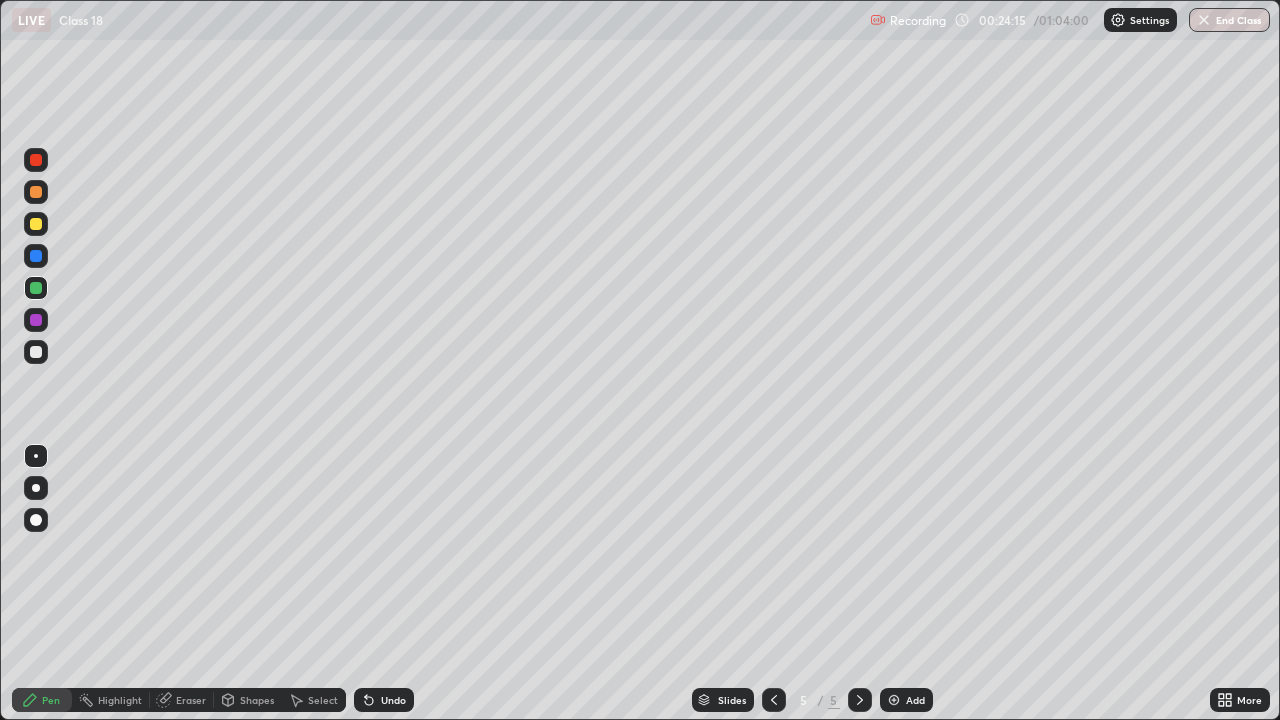 click on "Add" at bounding box center [906, 700] 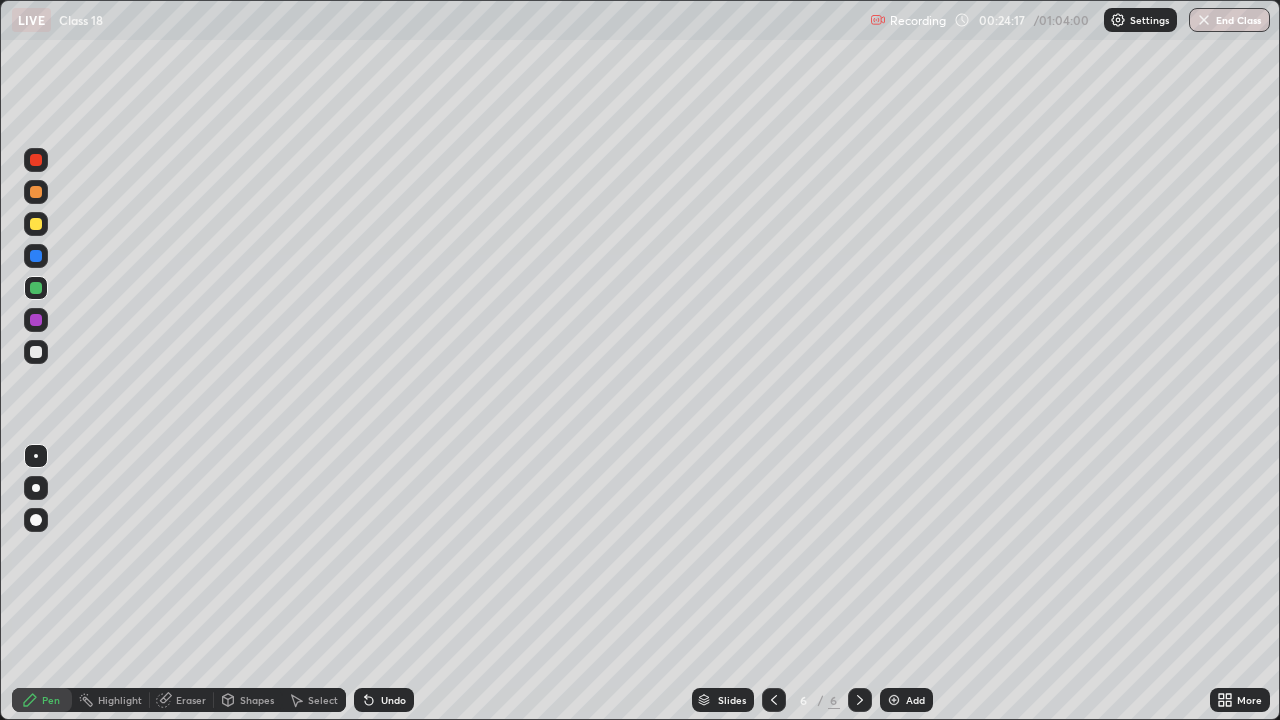 click at bounding box center (36, 192) 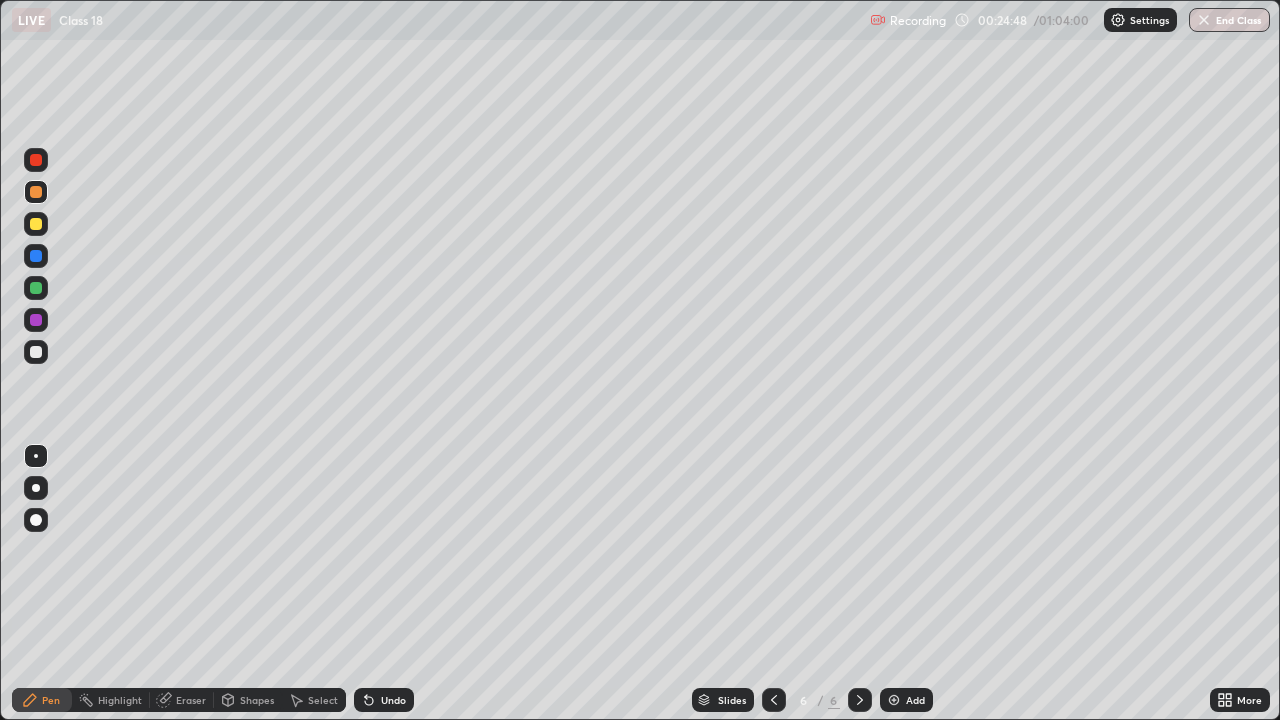 click at bounding box center (36, 224) 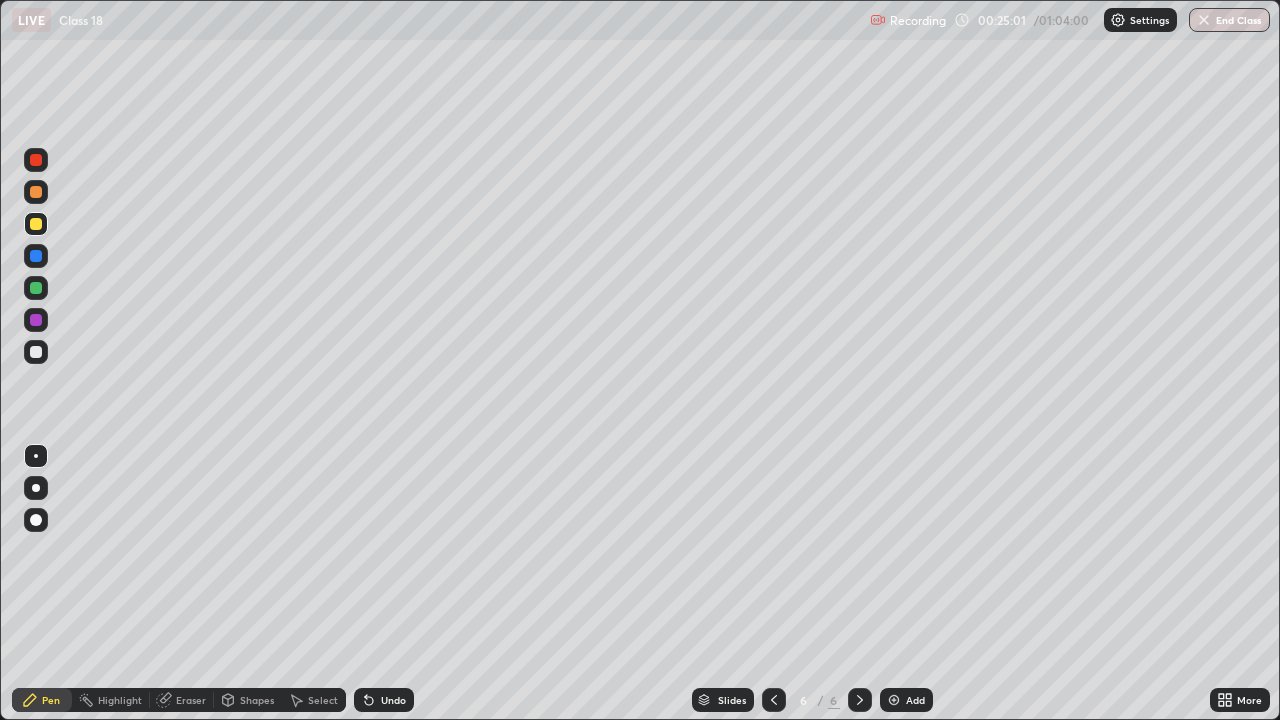 click at bounding box center (36, 192) 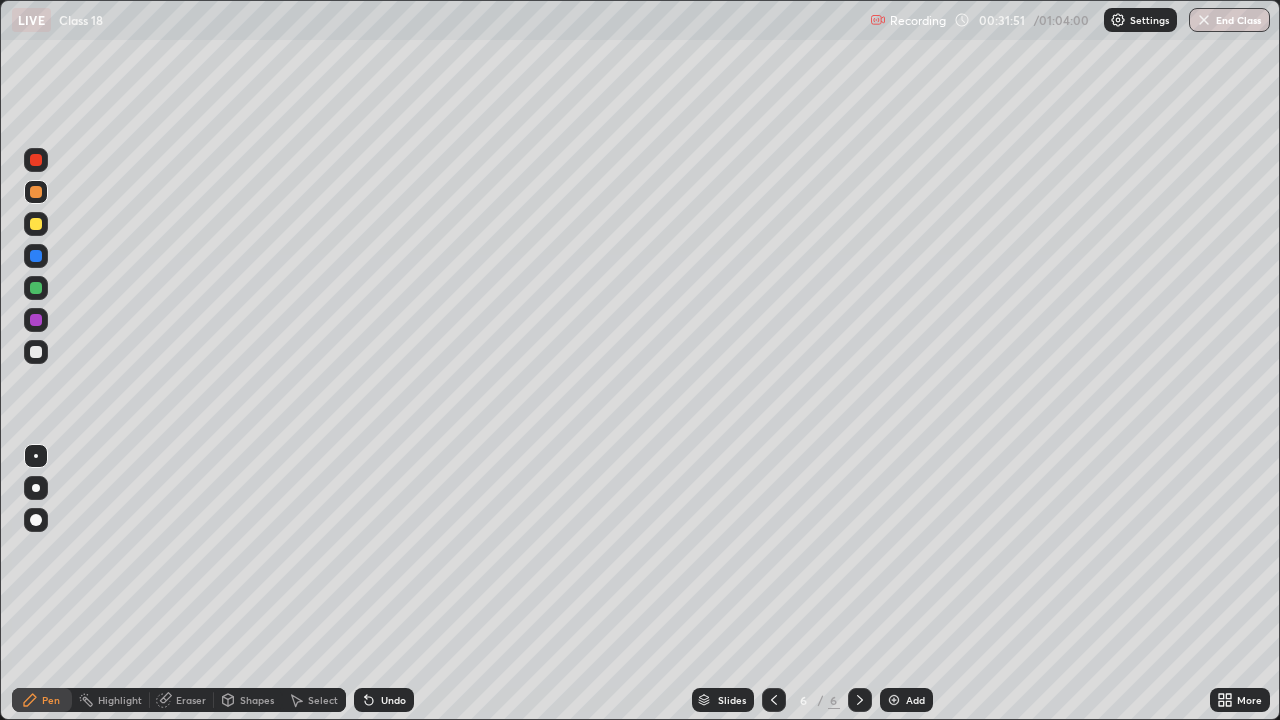 click on "Add" at bounding box center (906, 700) 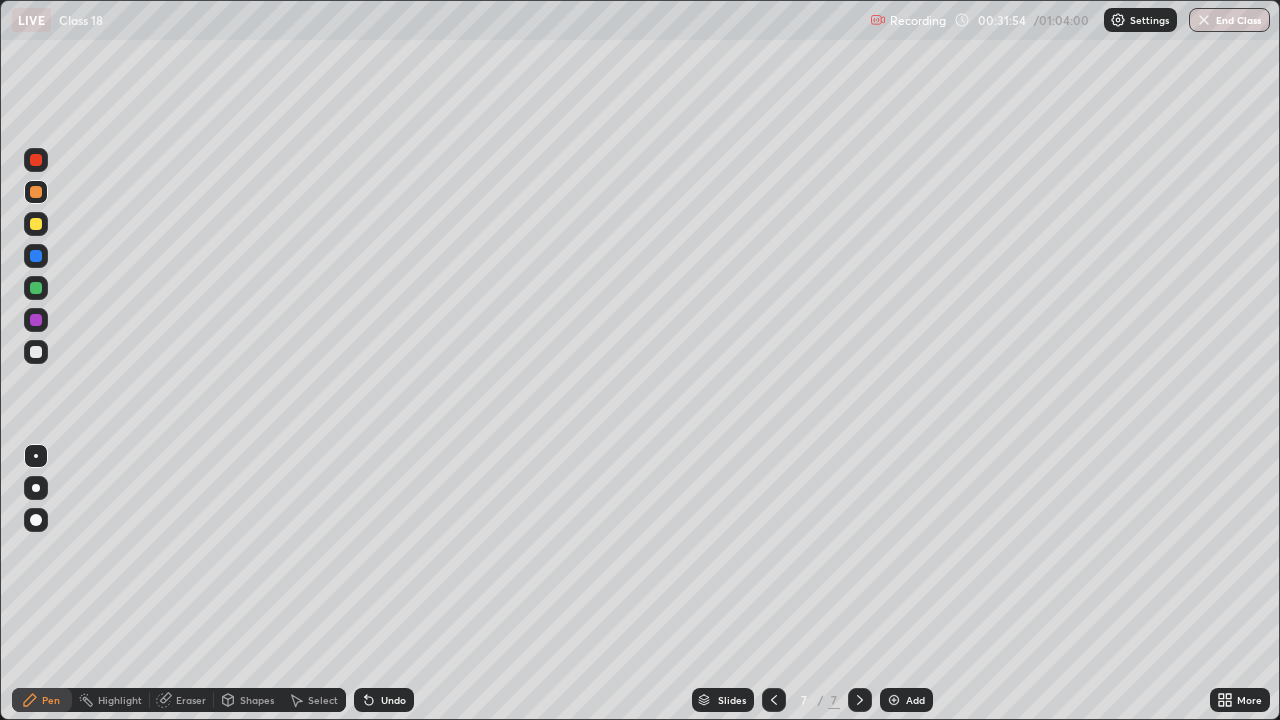 click at bounding box center [36, 352] 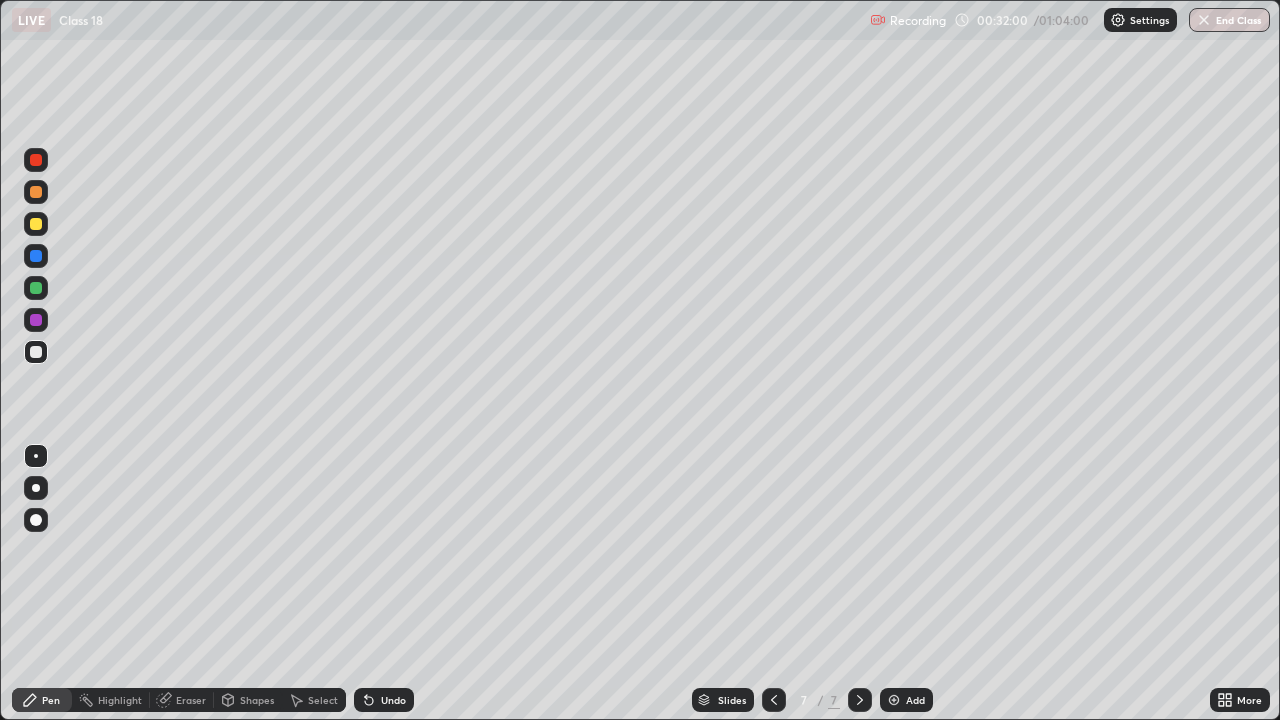click at bounding box center (36, 224) 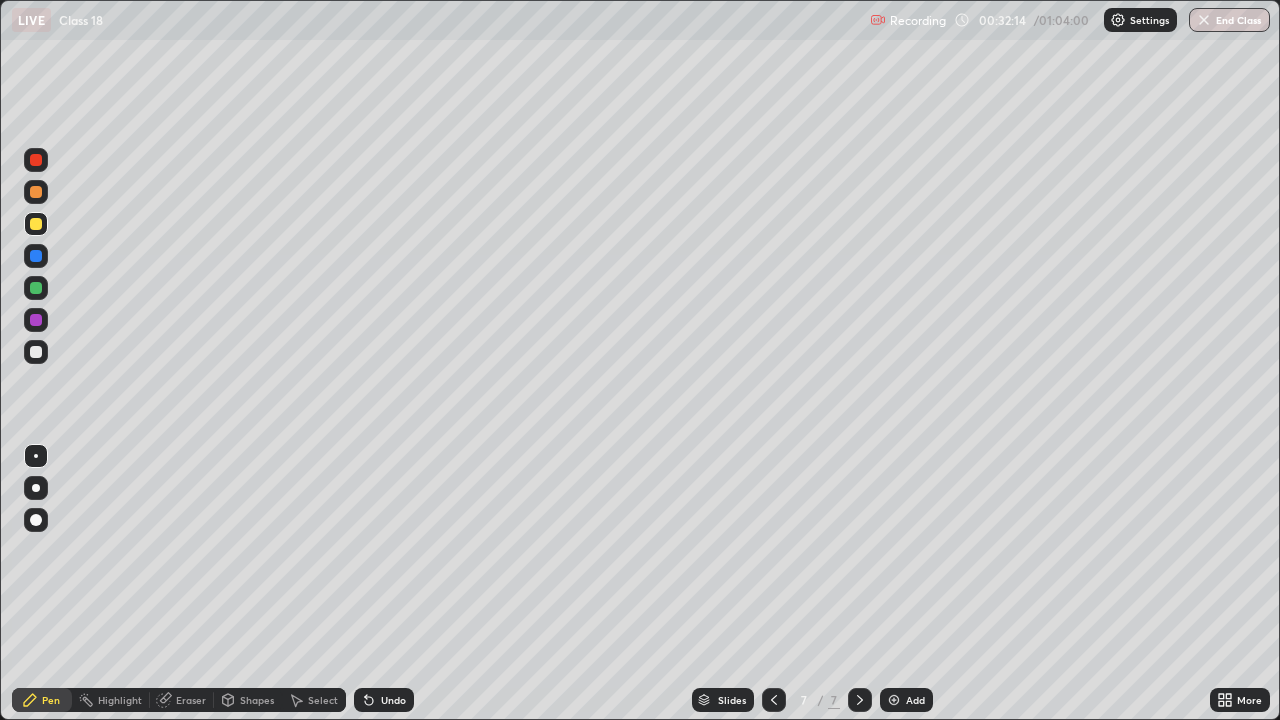 click at bounding box center [36, 288] 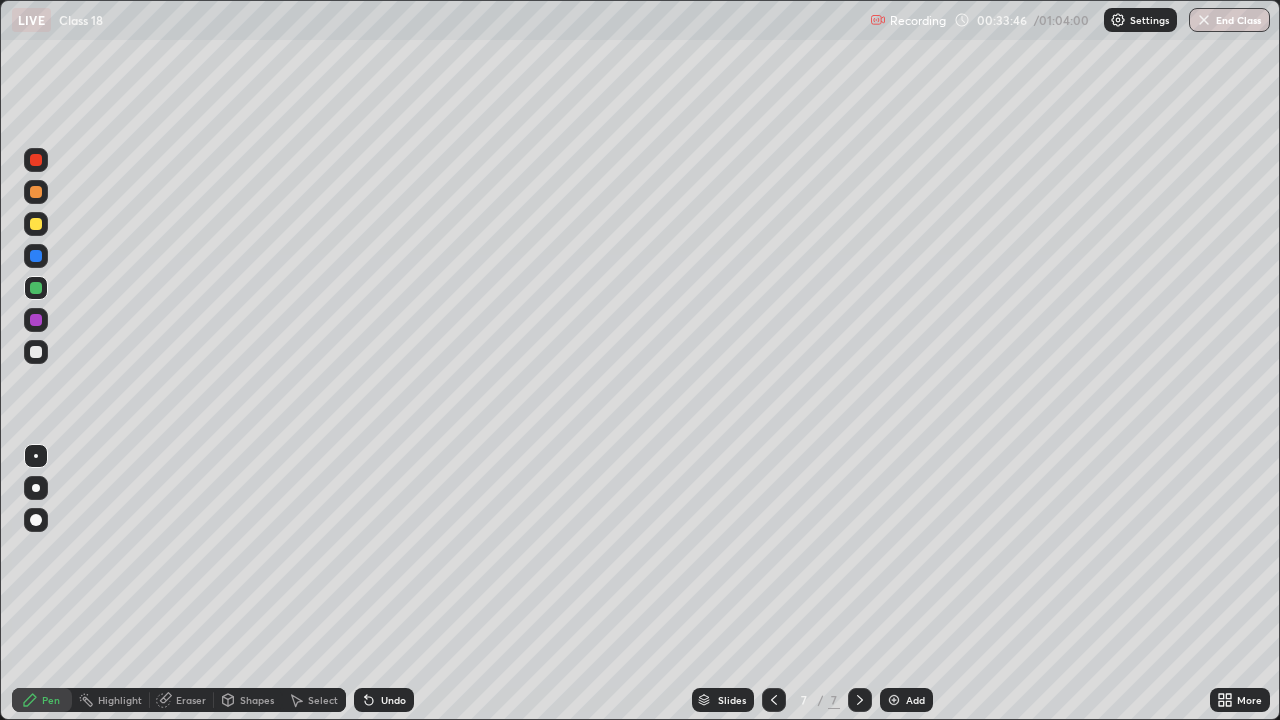 click at bounding box center (36, 352) 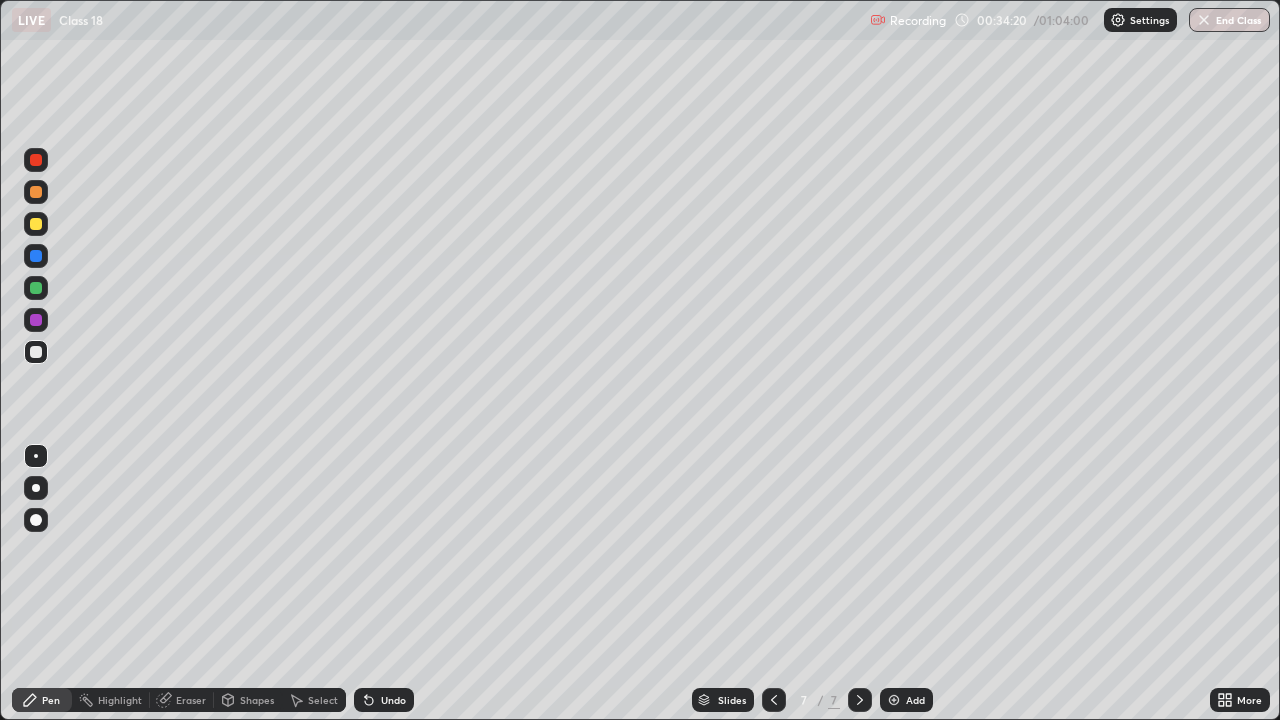 click at bounding box center (36, 192) 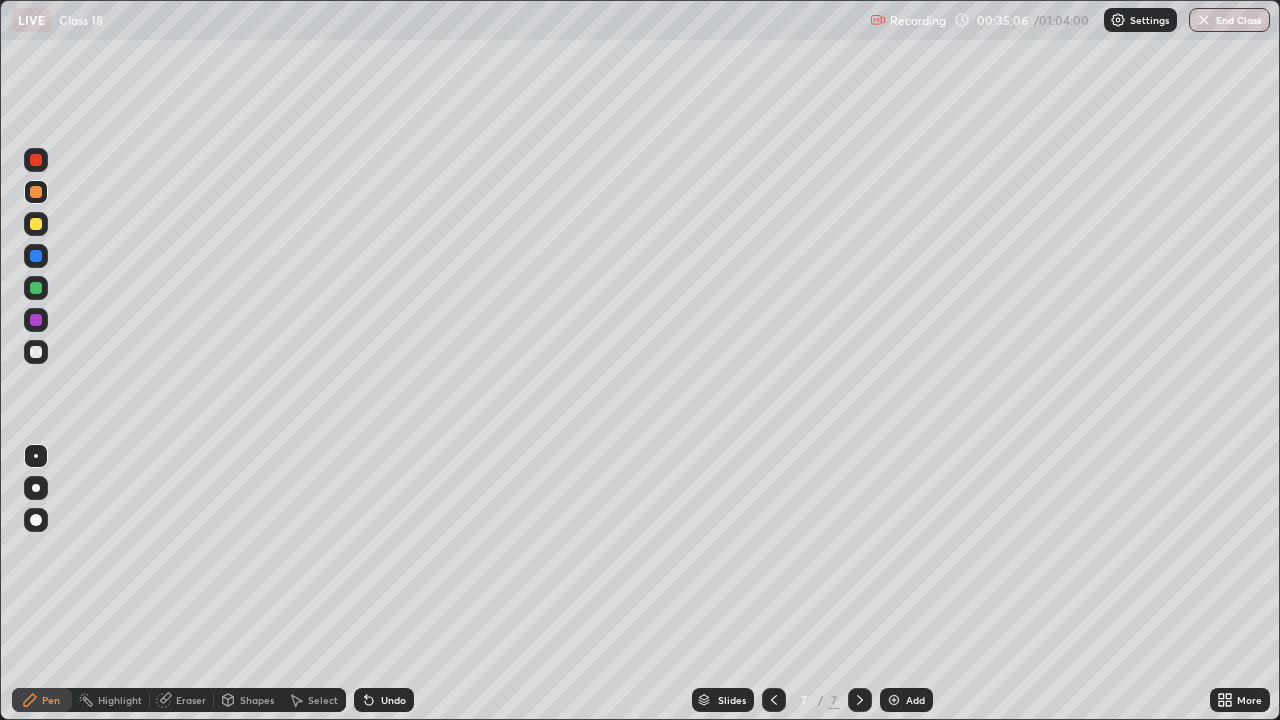 click on "Add" at bounding box center (906, 700) 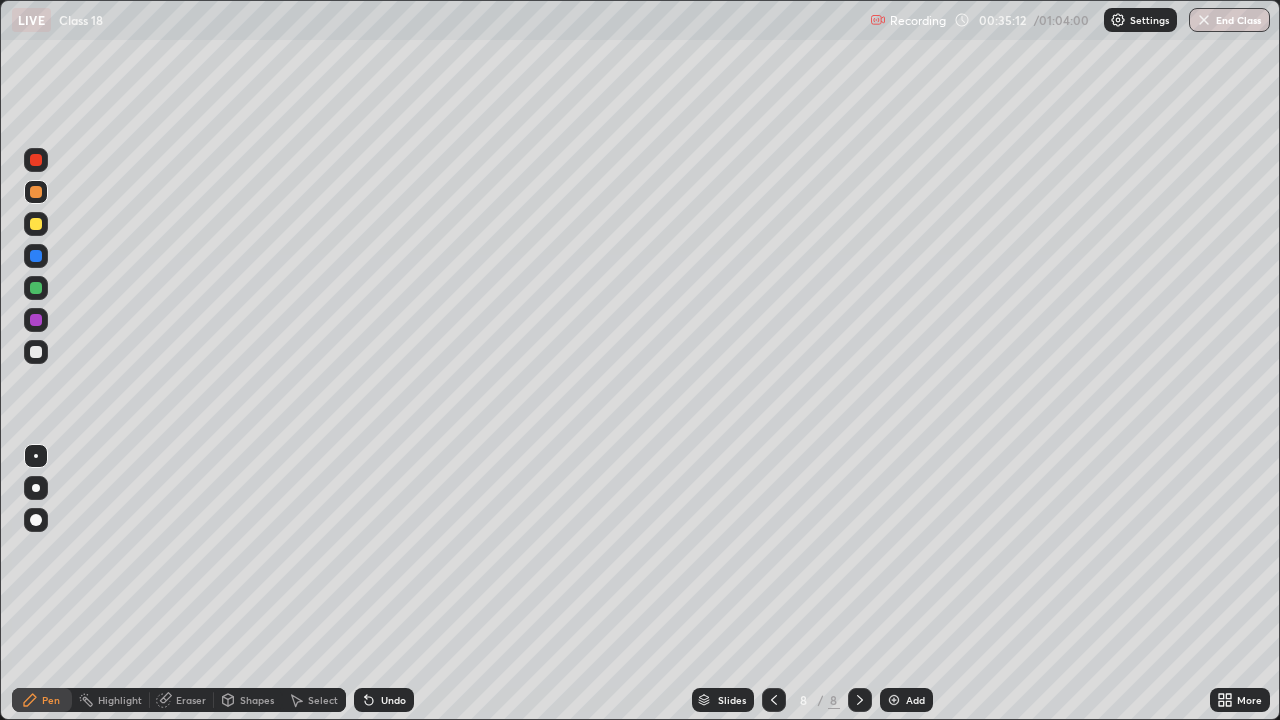 click 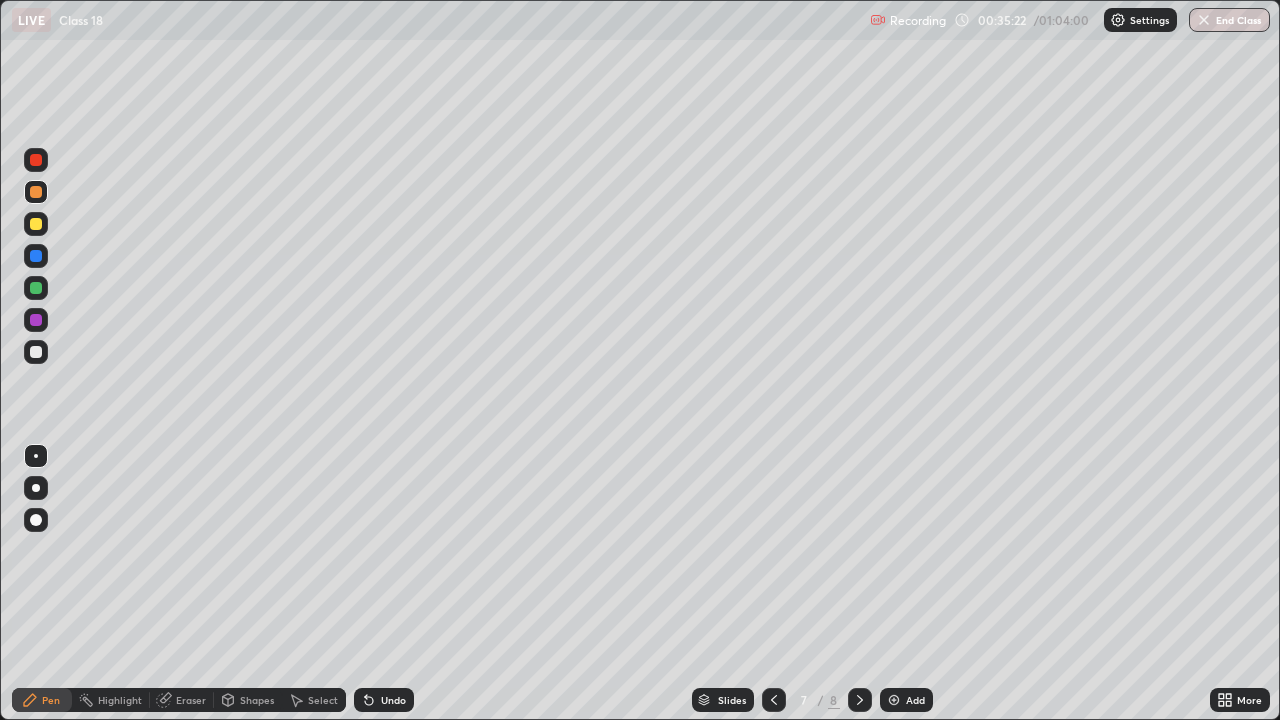 click 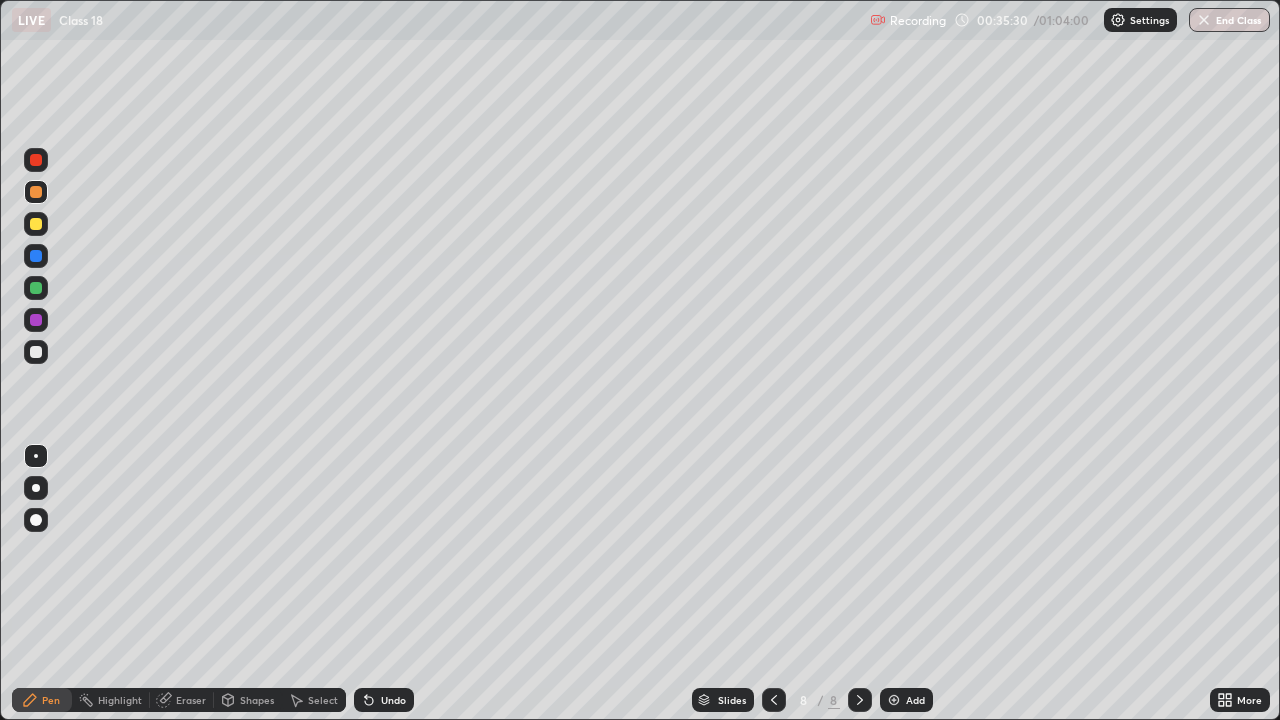 click at bounding box center [36, 352] 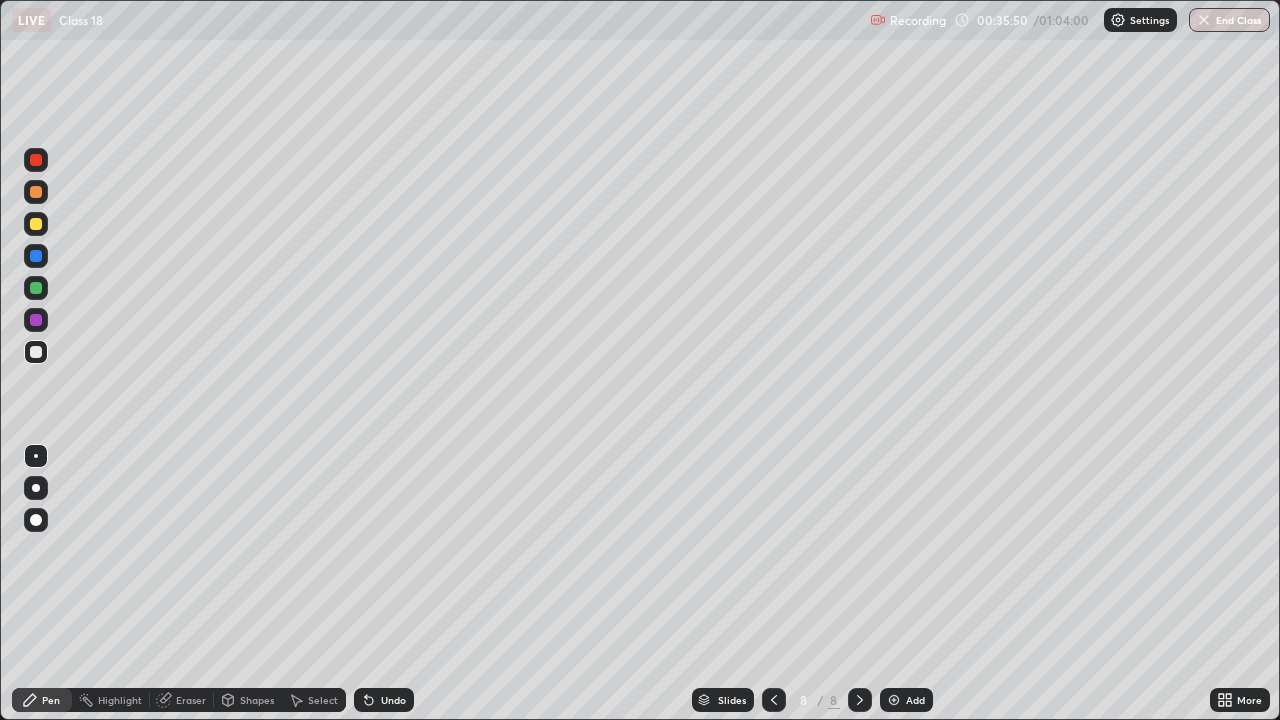 click at bounding box center (36, 224) 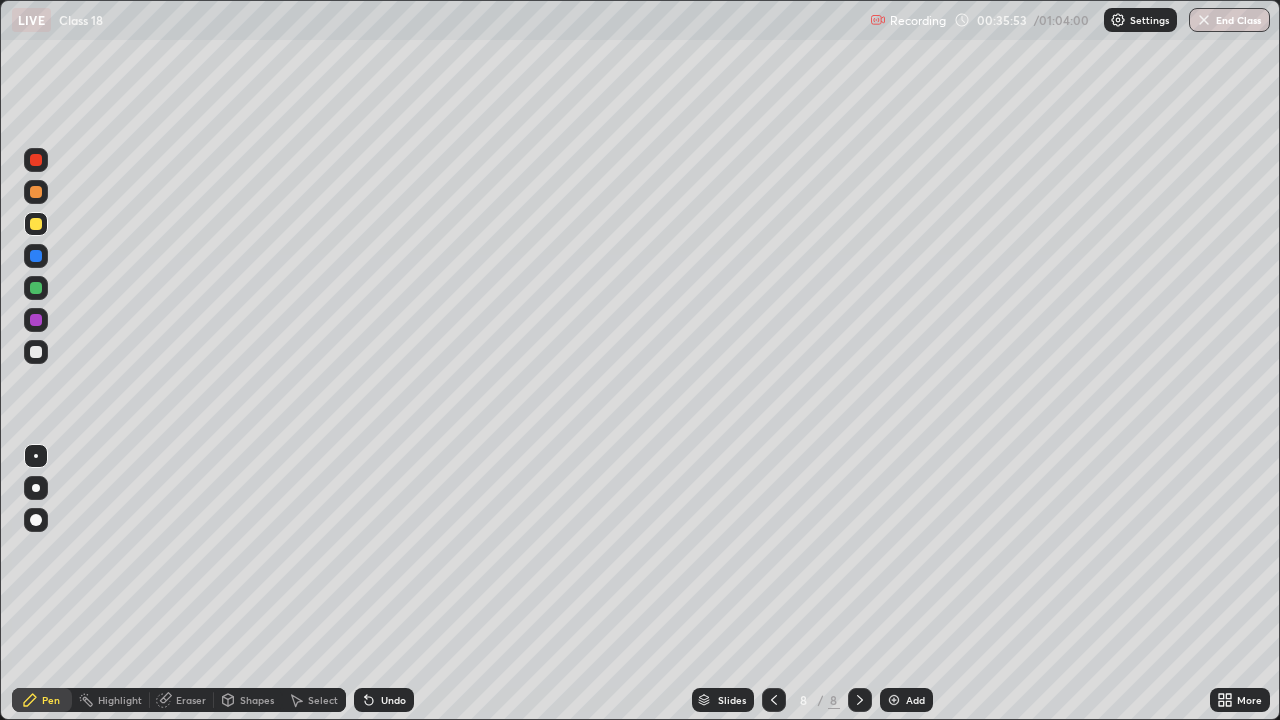click at bounding box center (36, 288) 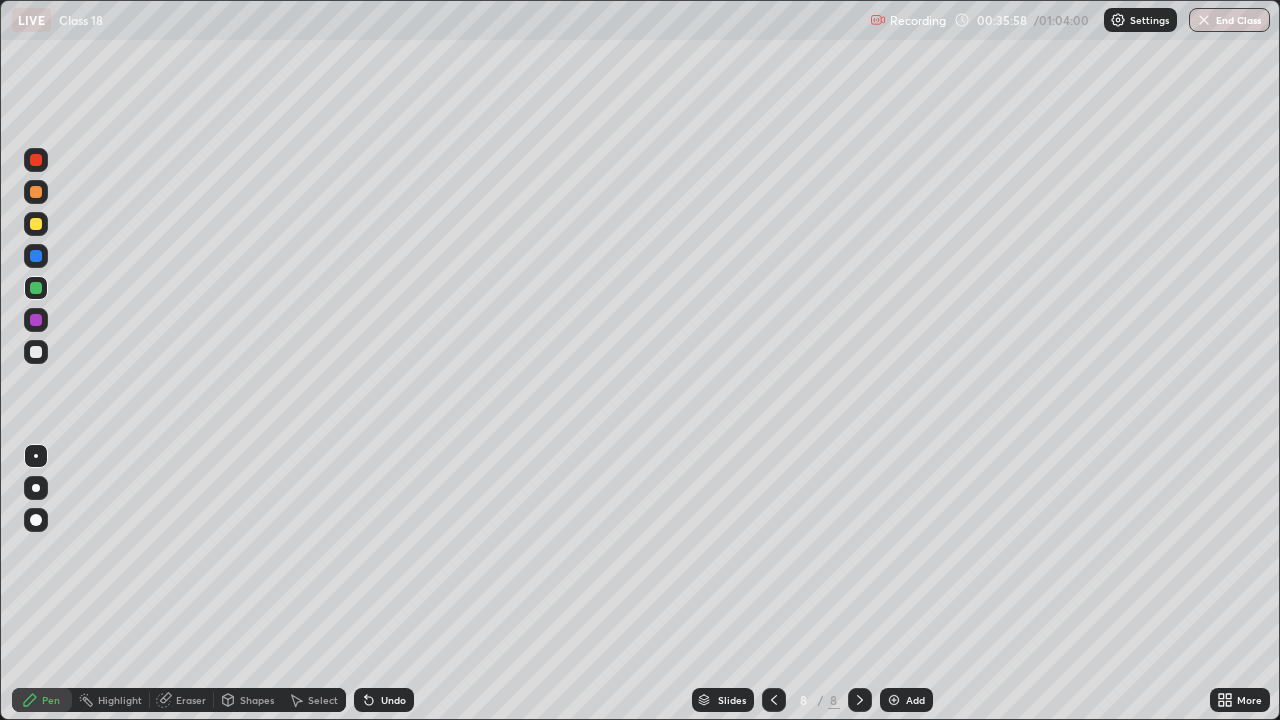 click at bounding box center (36, 160) 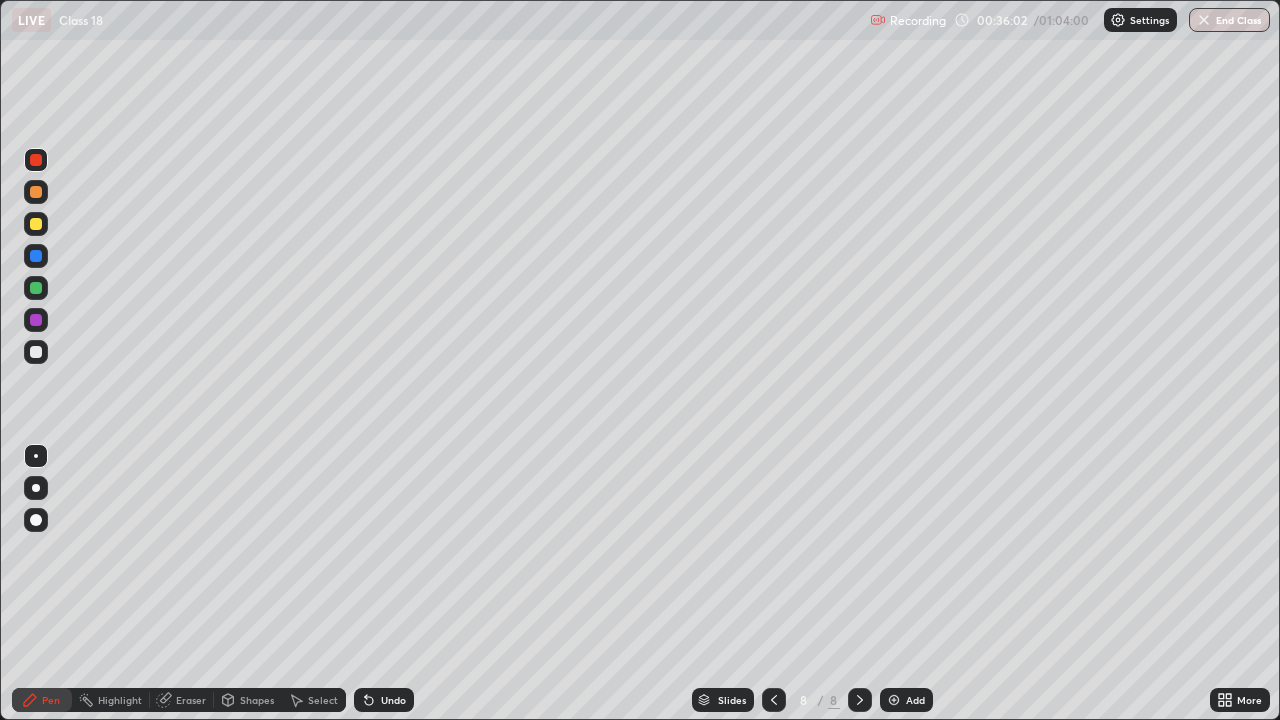 click at bounding box center [36, 224] 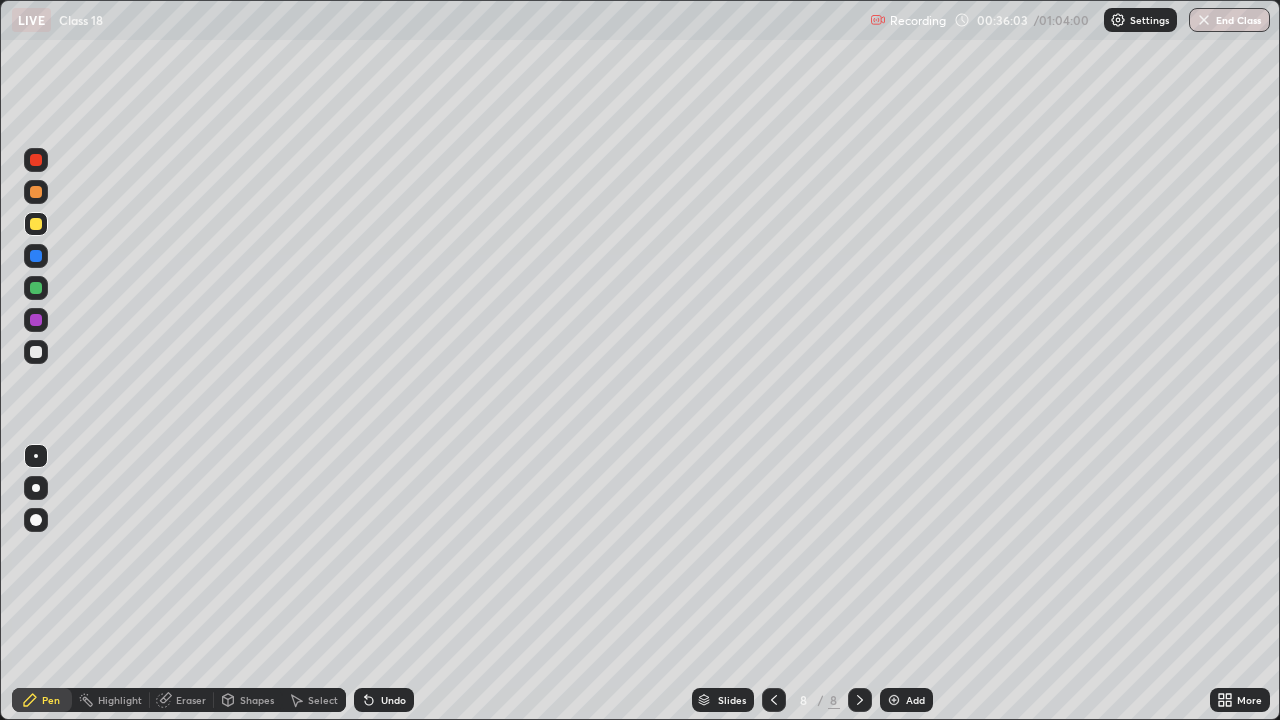 click at bounding box center (36, 352) 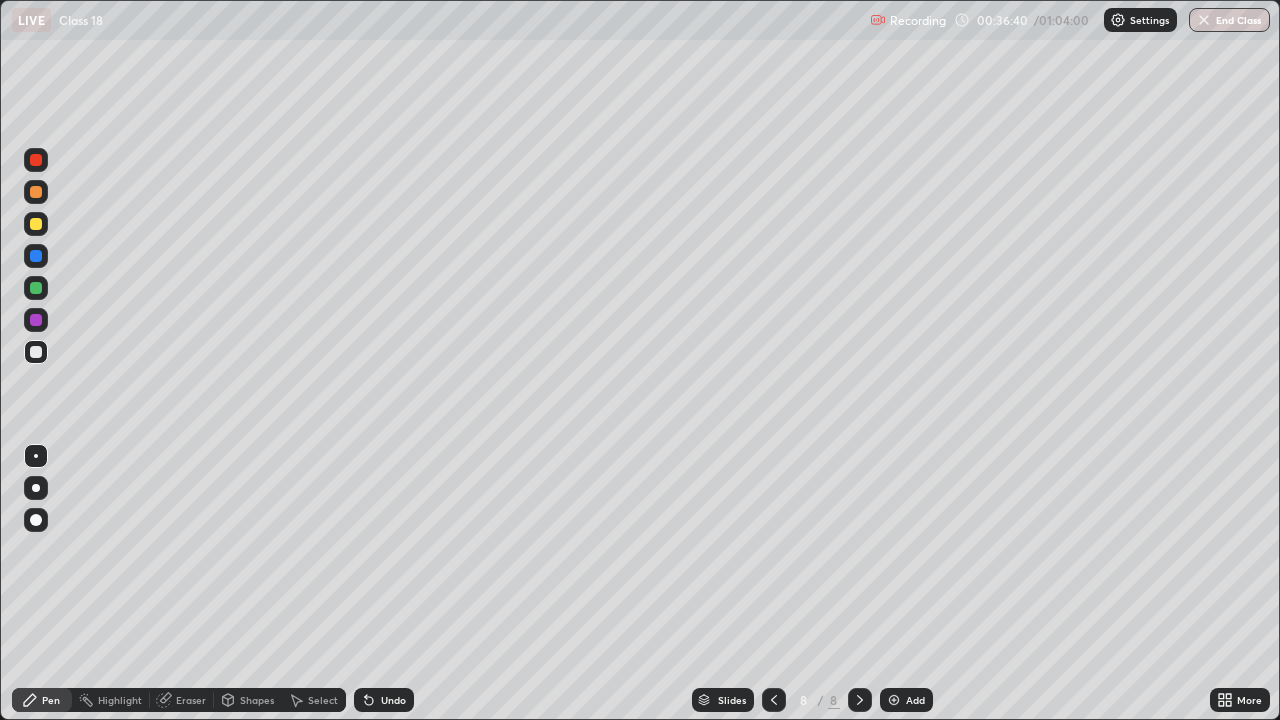 click at bounding box center (894, 700) 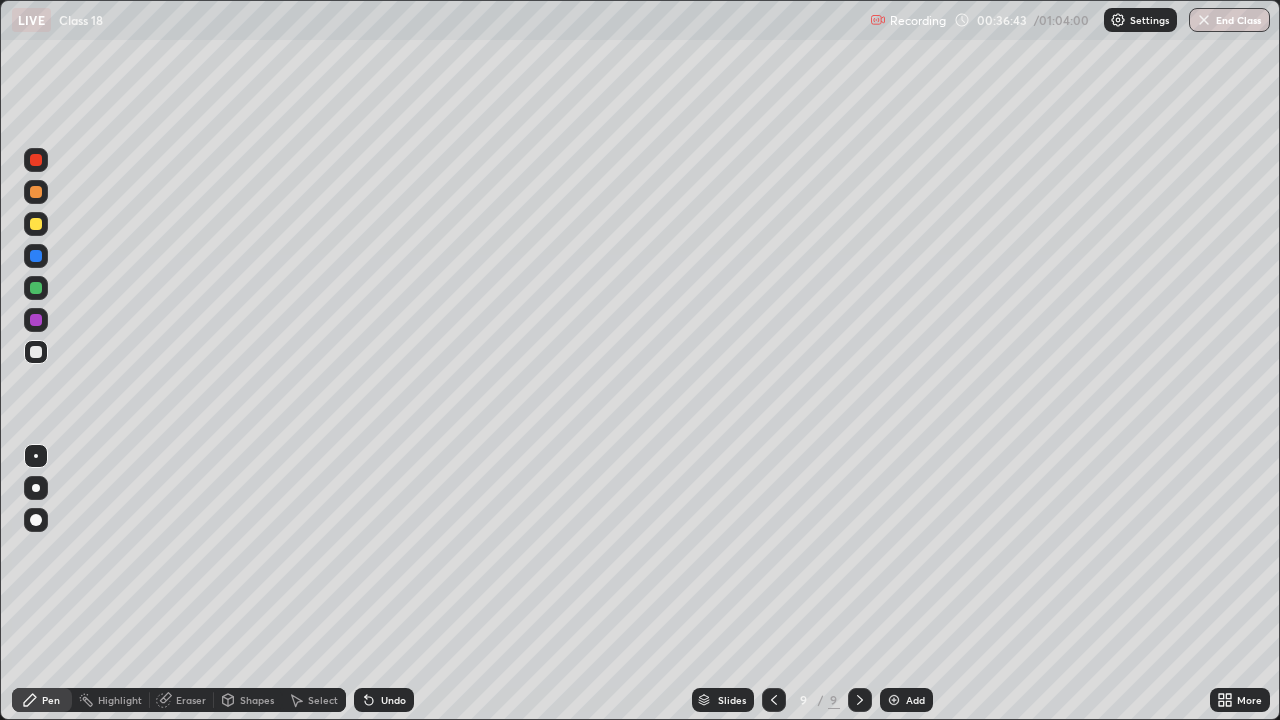 click at bounding box center (36, 192) 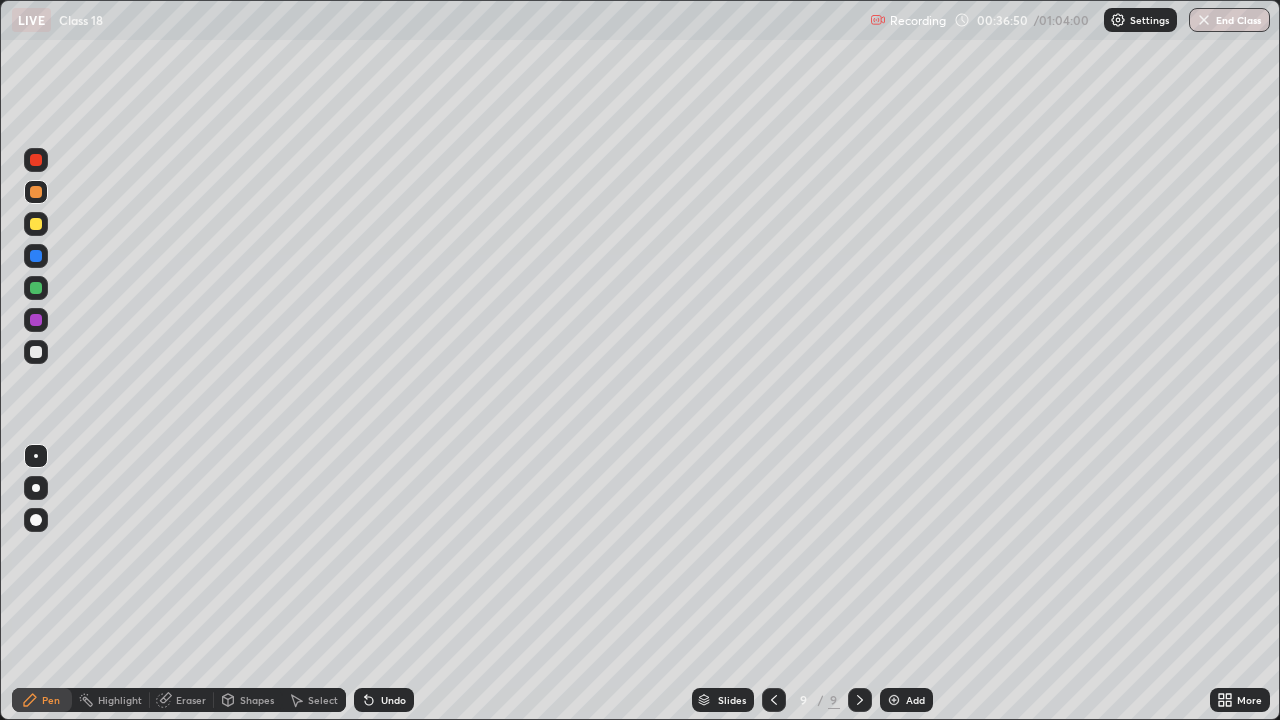 click at bounding box center [36, 160] 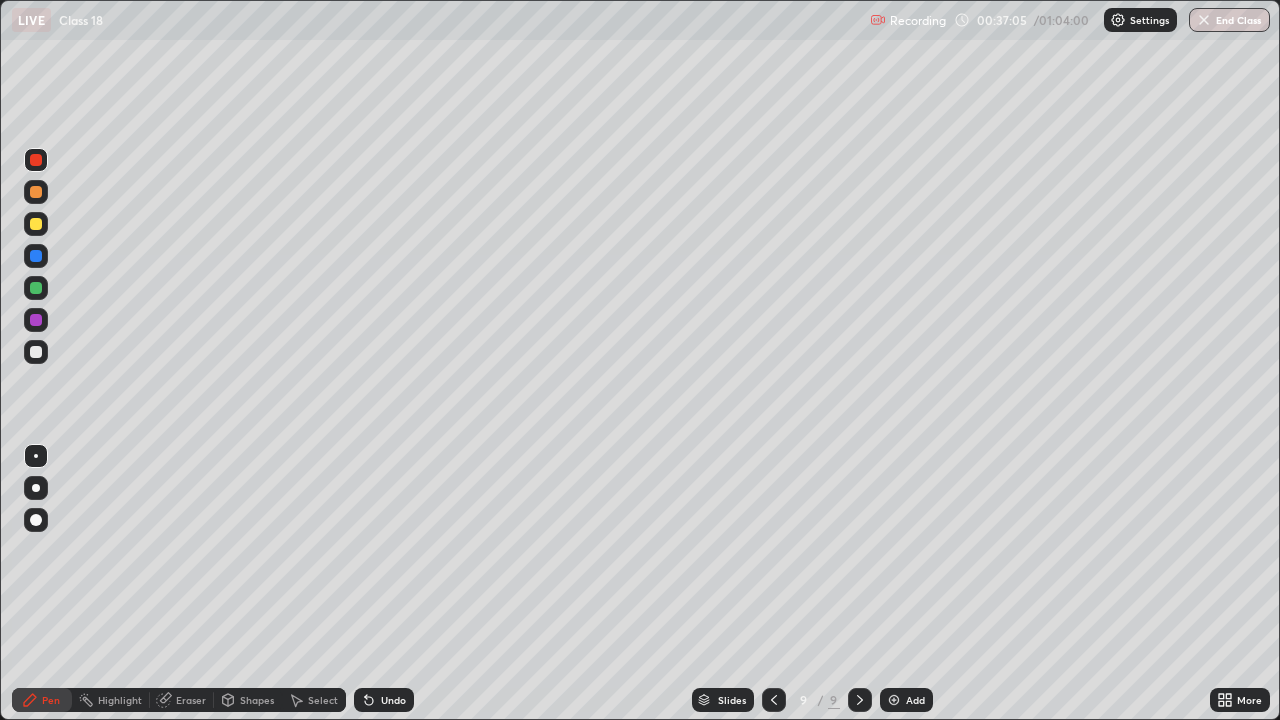 click 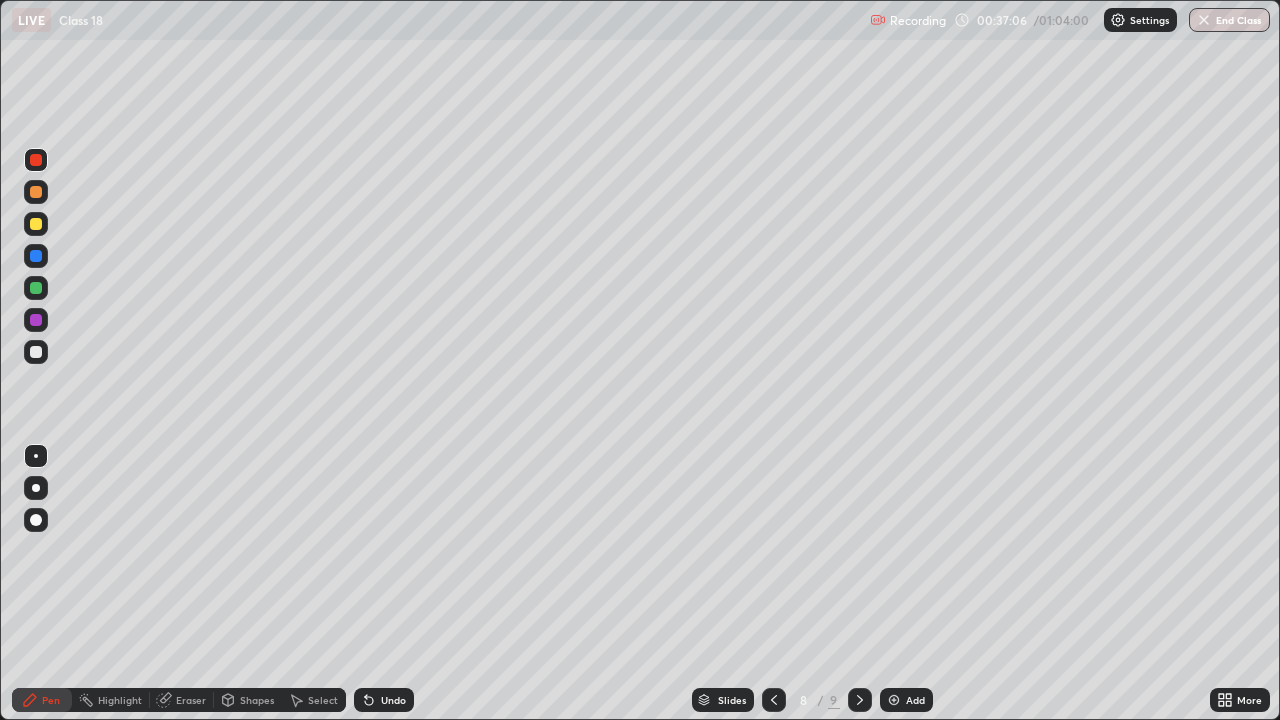 click 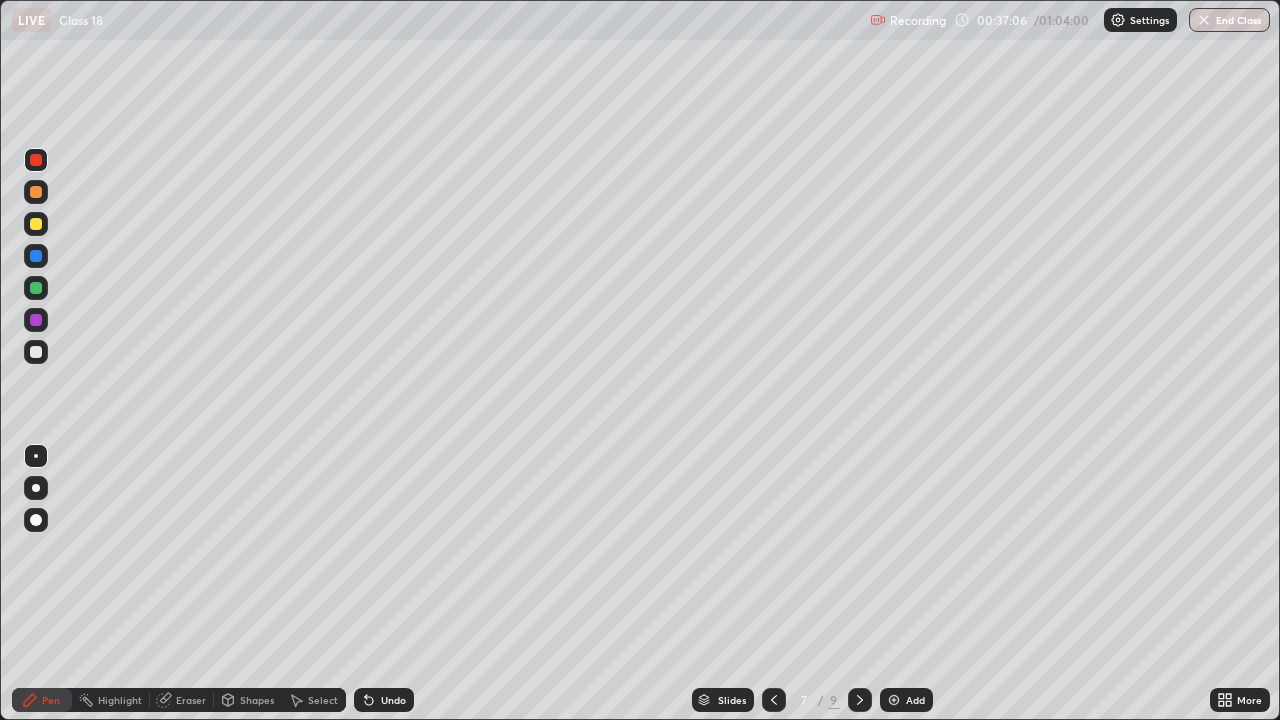 click 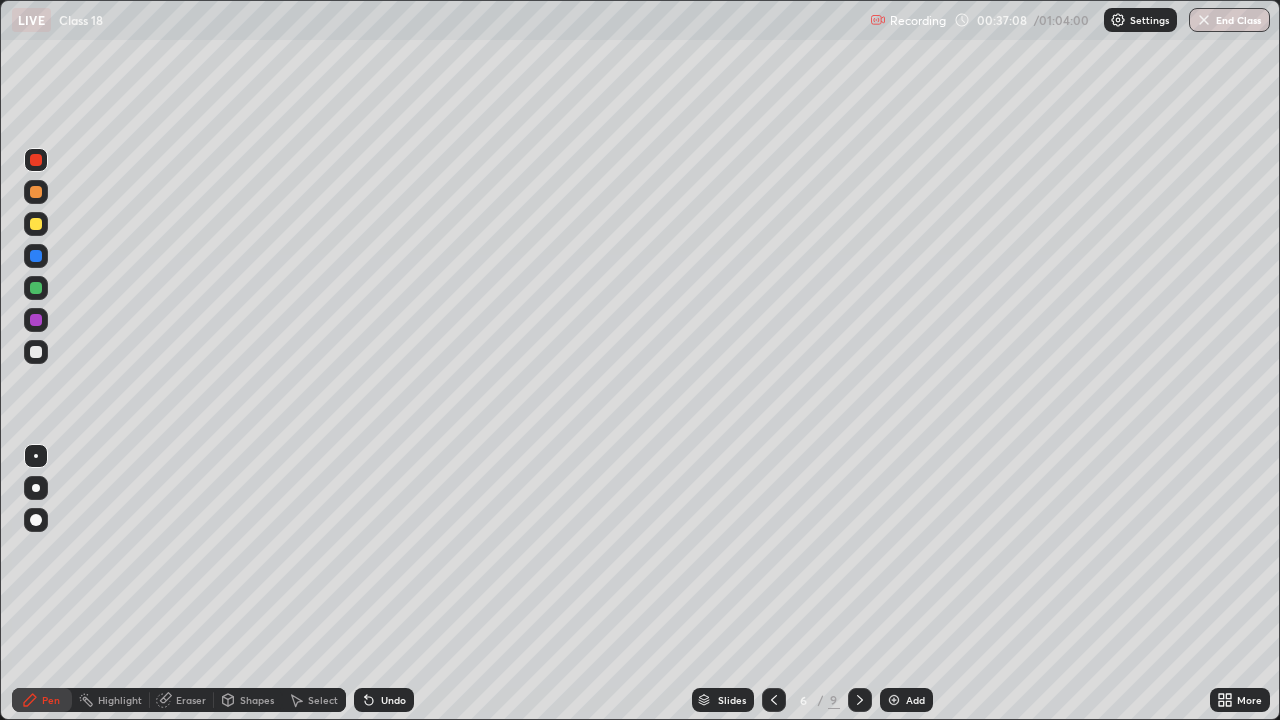 click 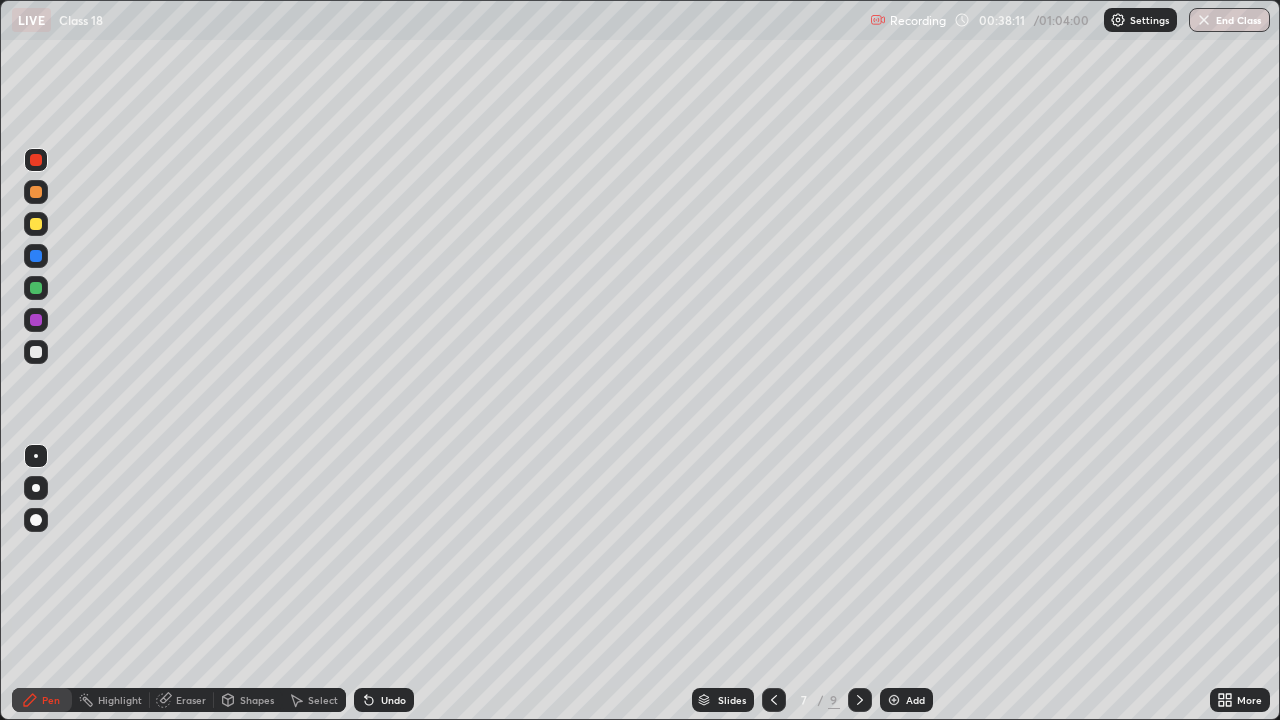 click 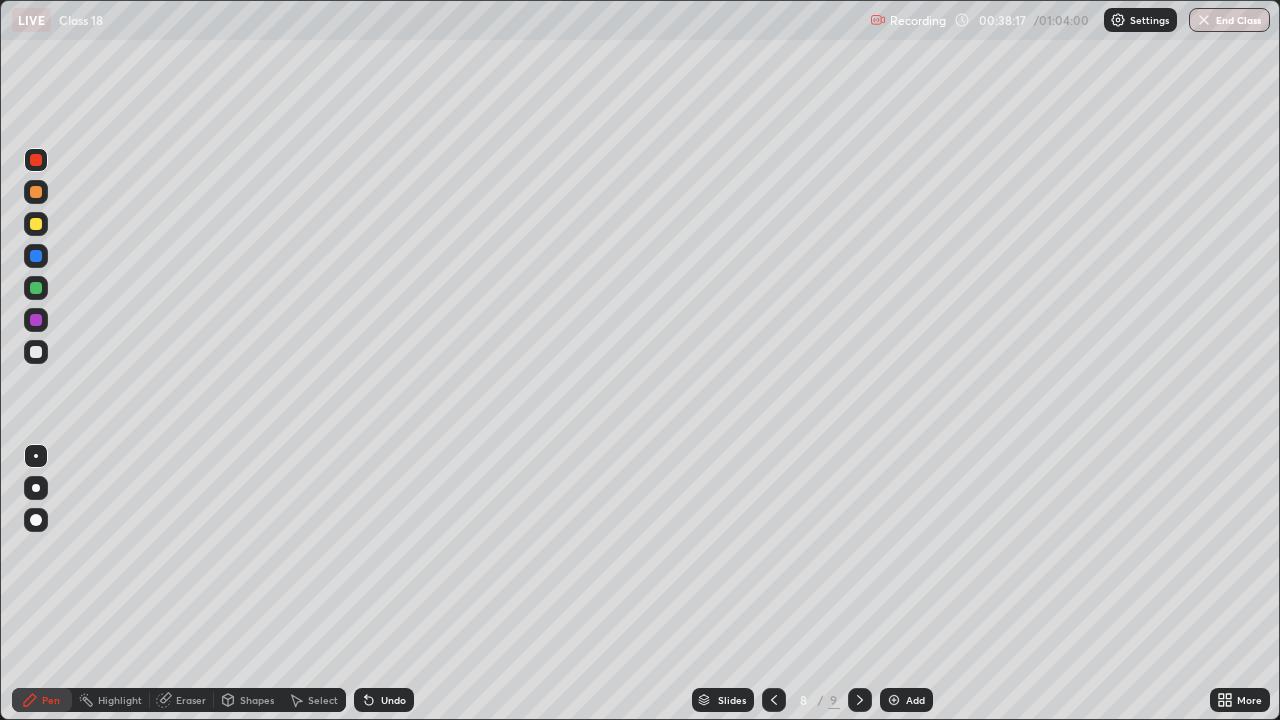 click 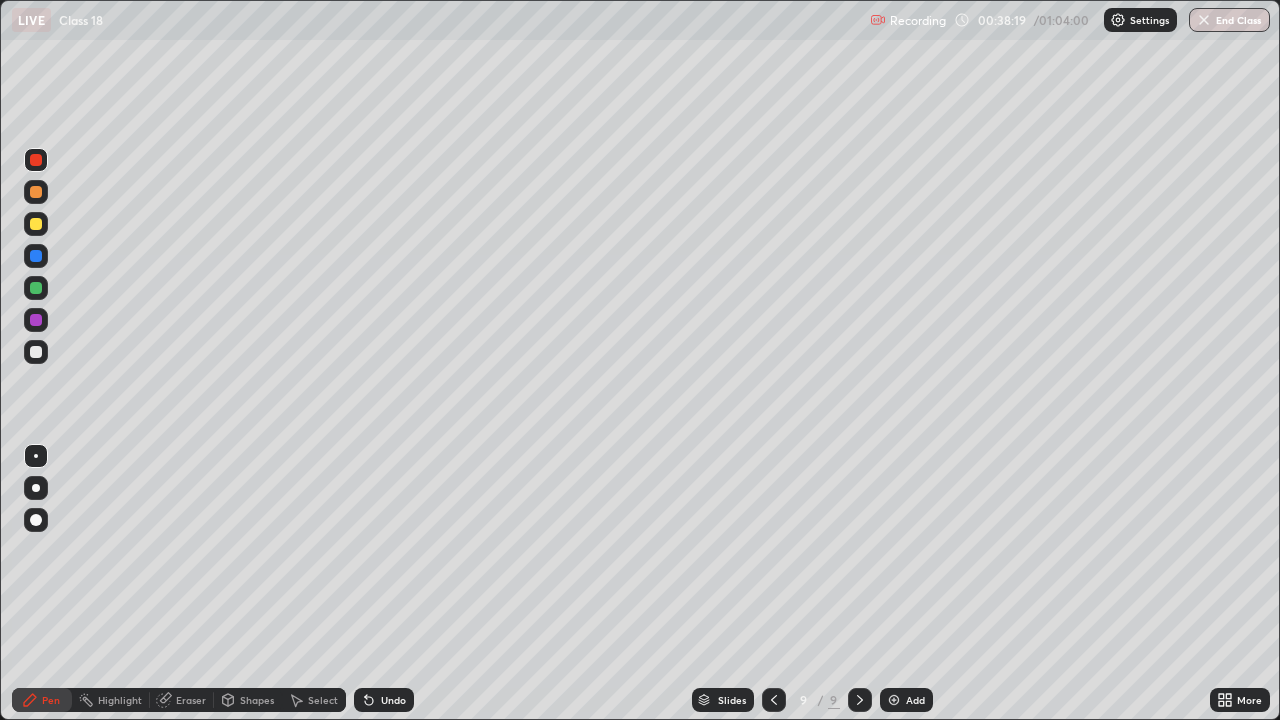 click 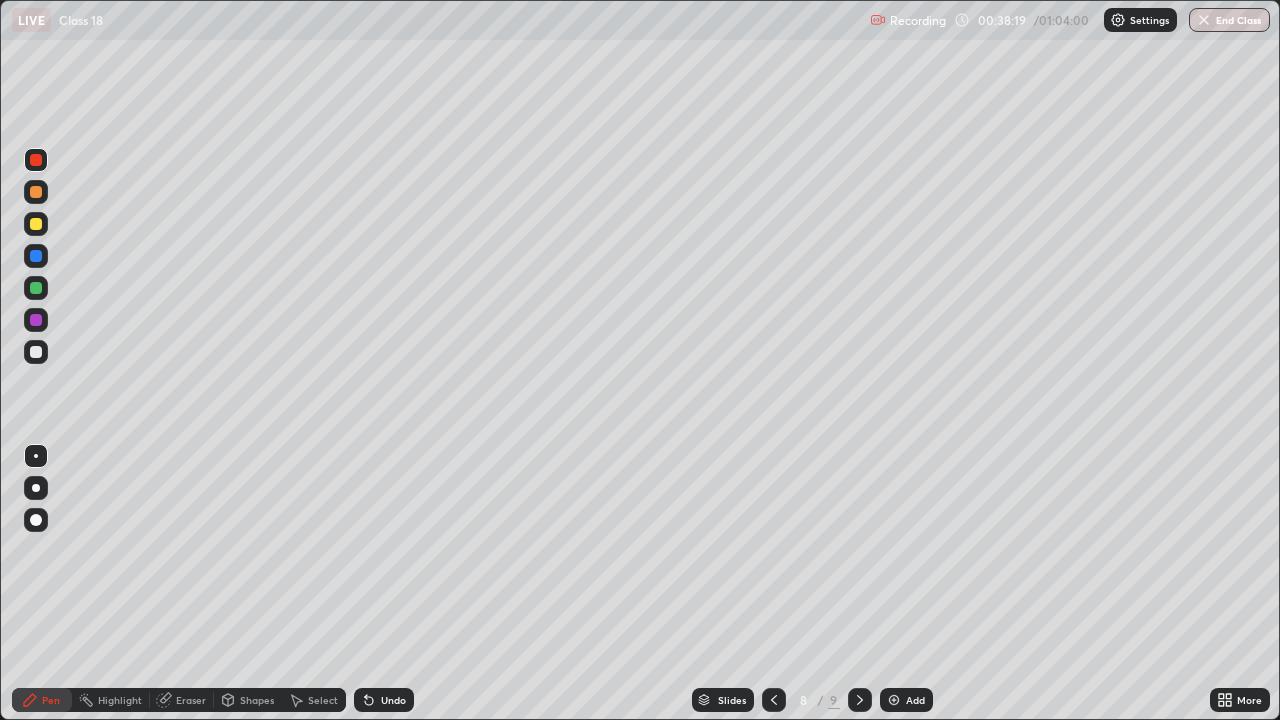 click 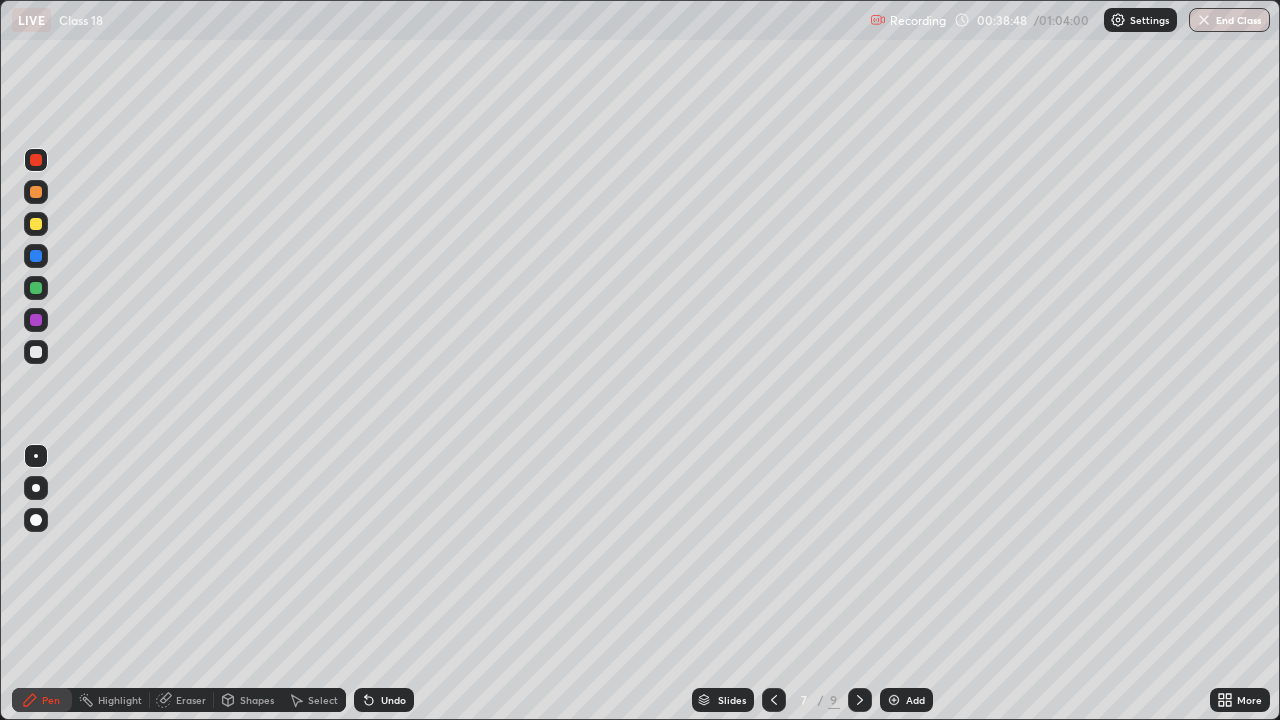 click 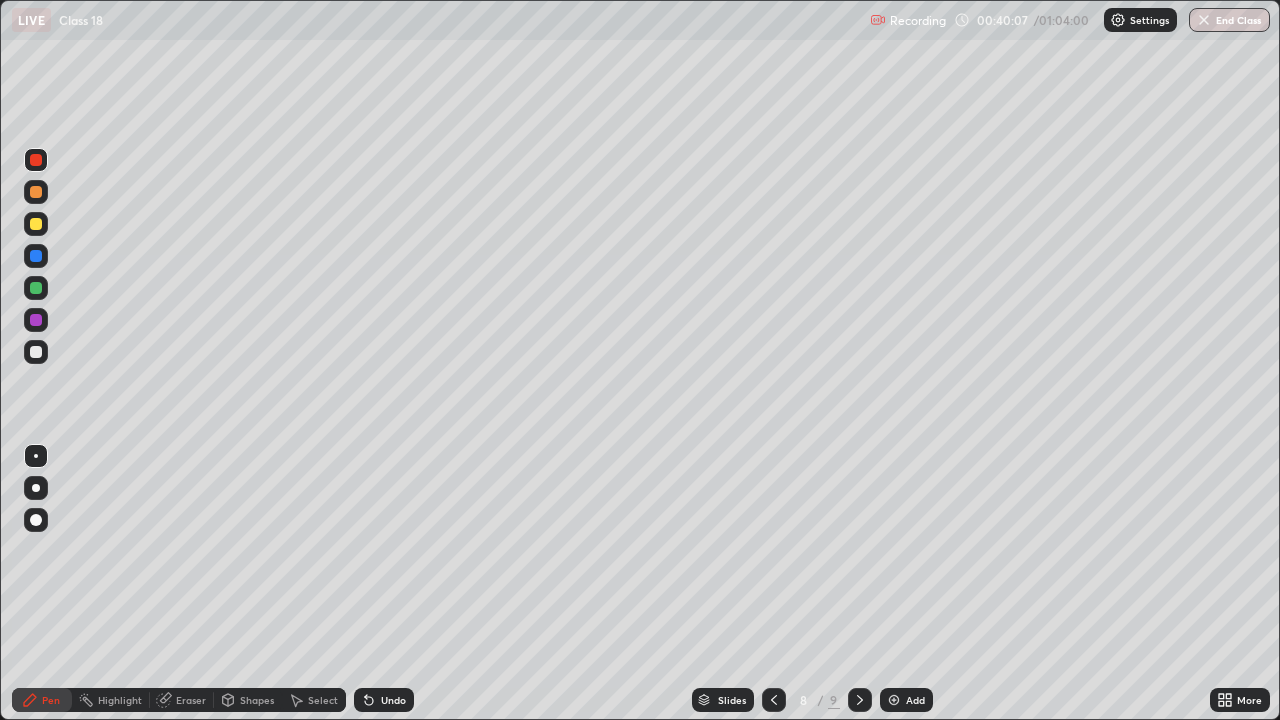 click 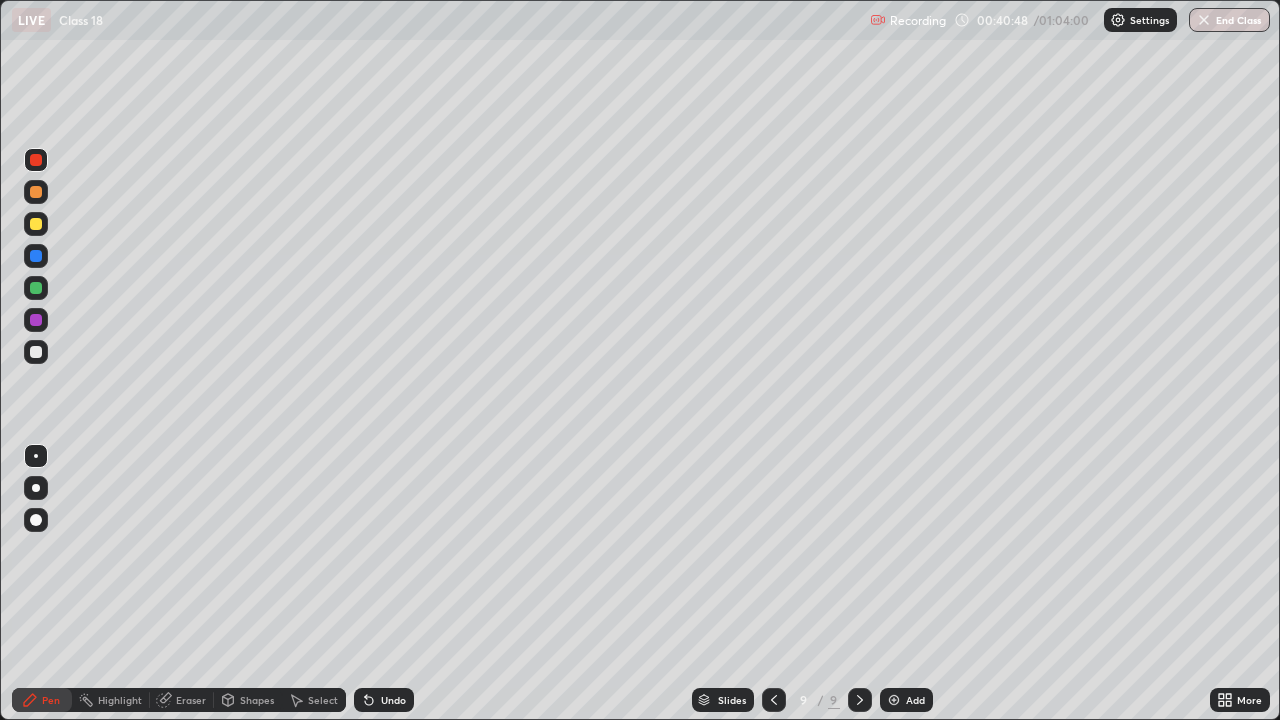 click on "Add" at bounding box center (906, 700) 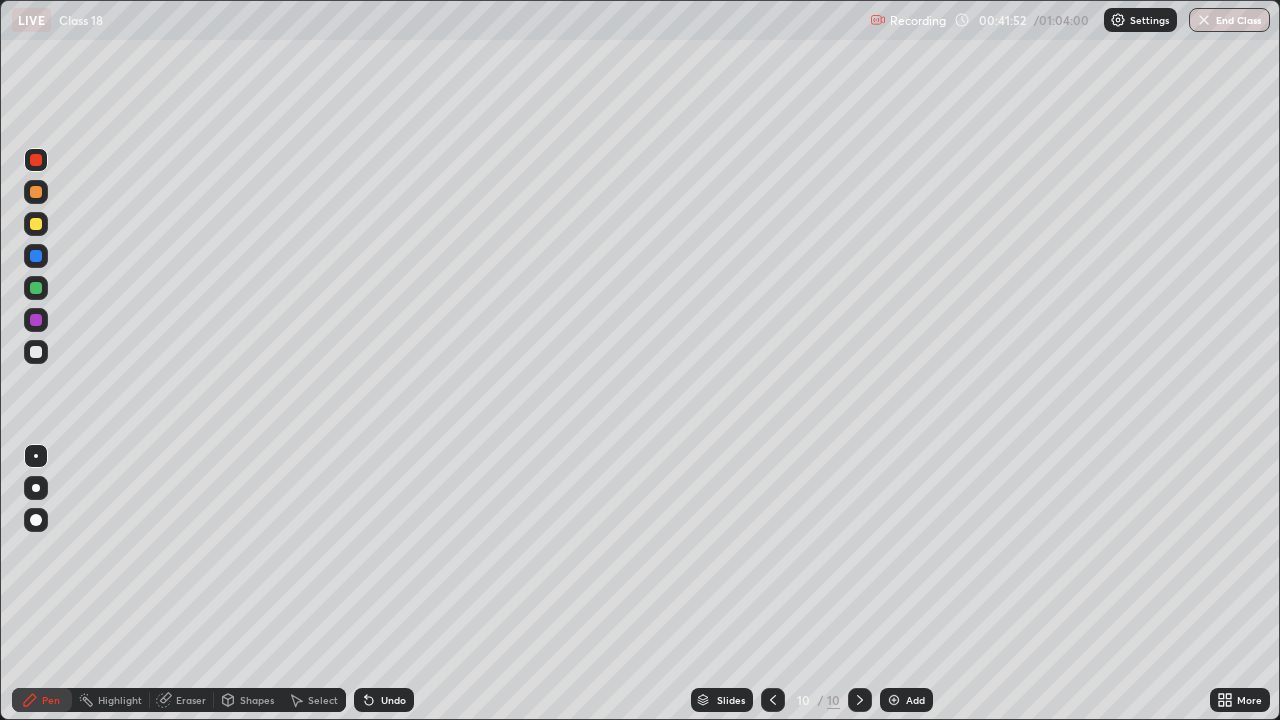 click at bounding box center (36, 224) 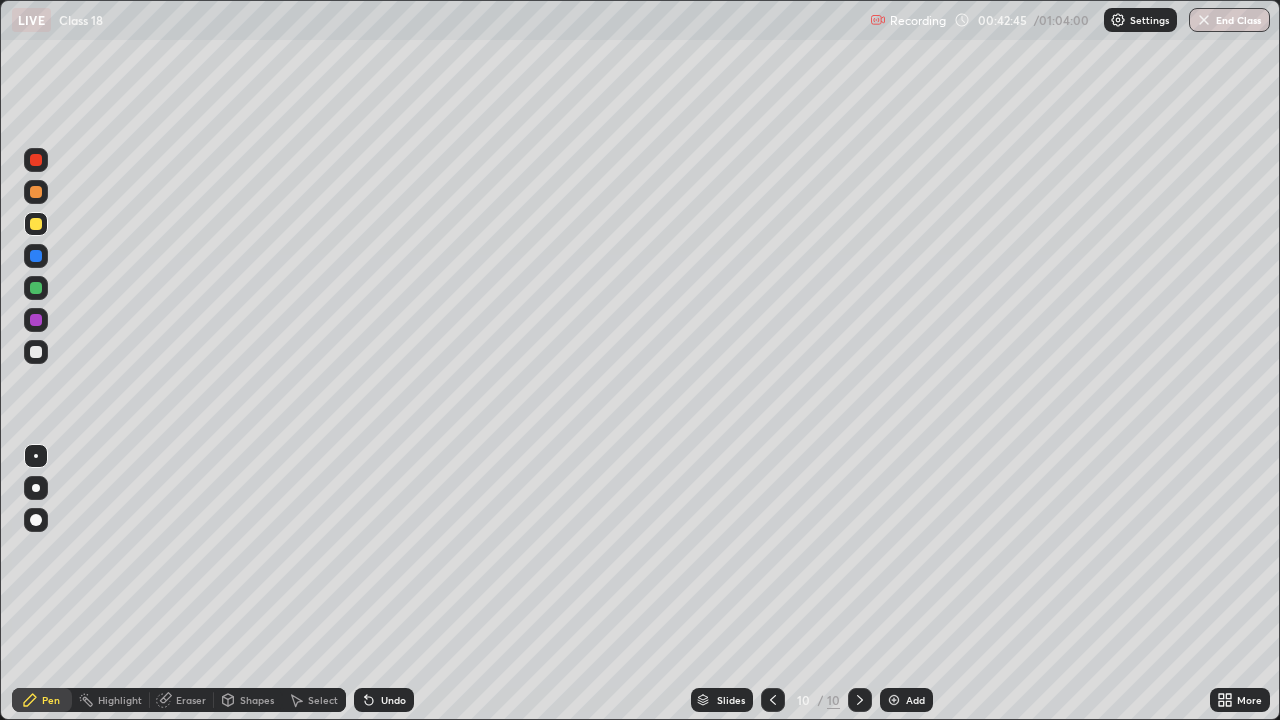 click at bounding box center (36, 352) 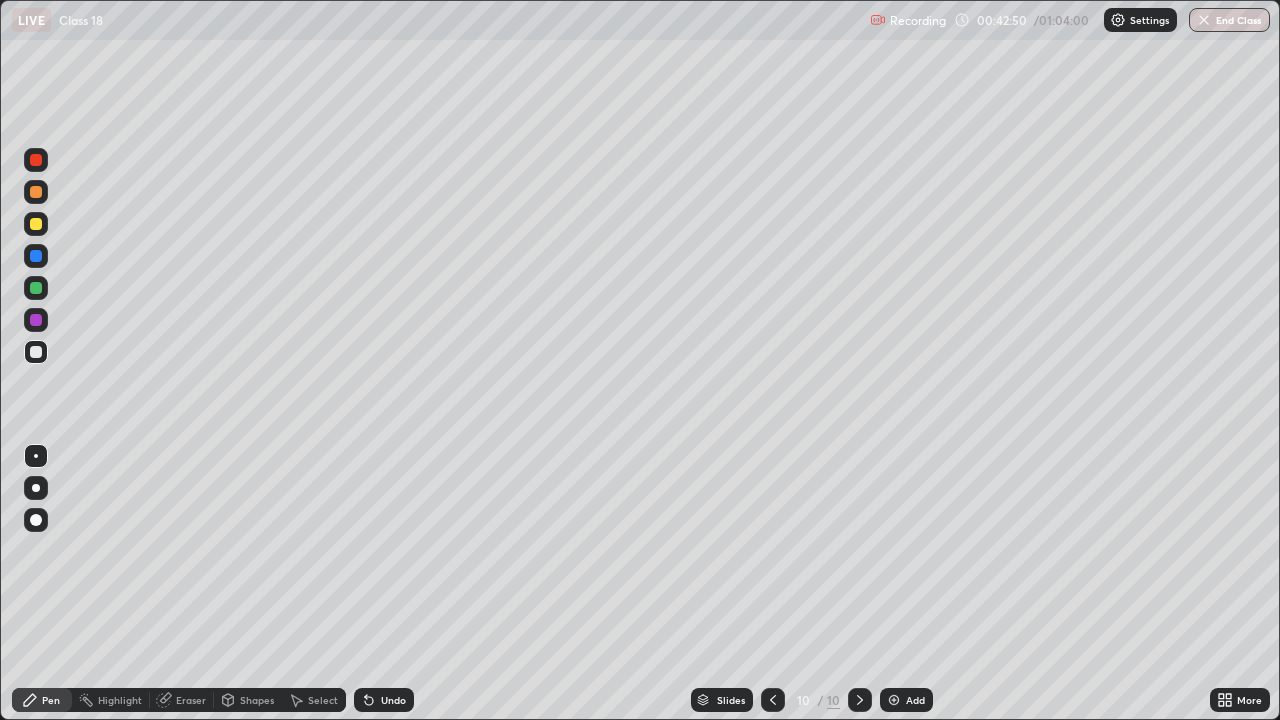click at bounding box center (36, 192) 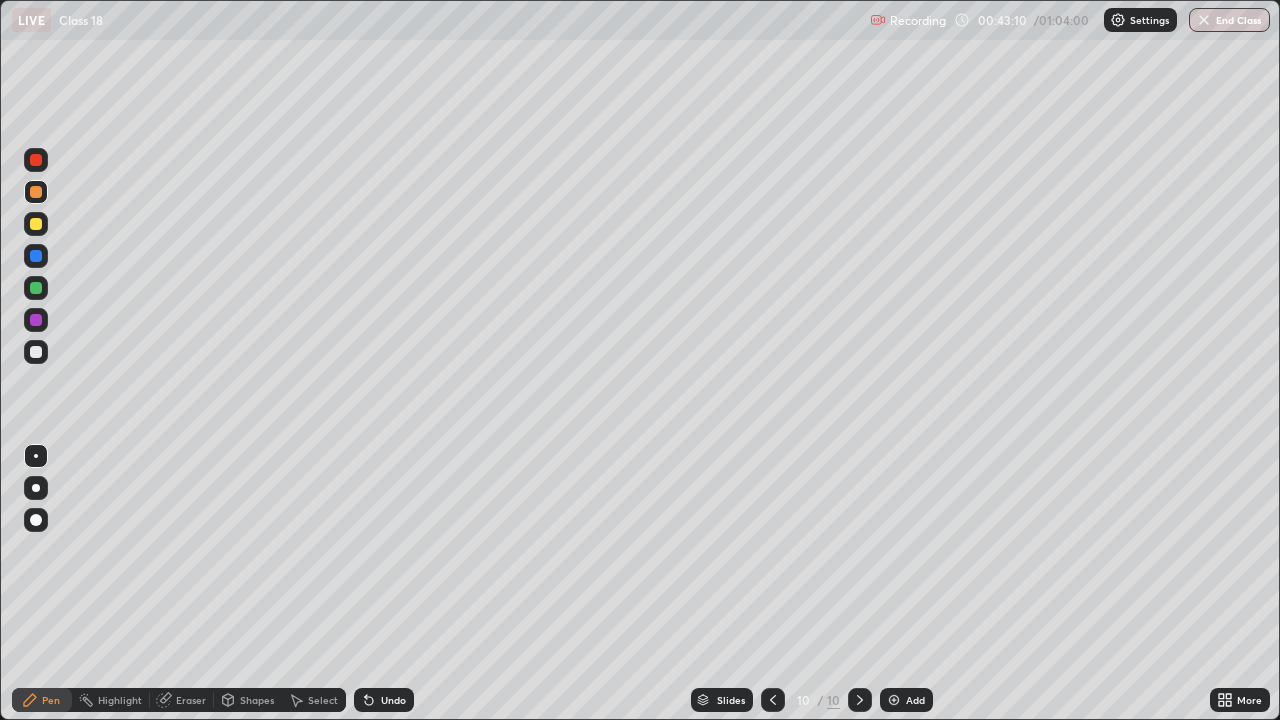 click at bounding box center [36, 192] 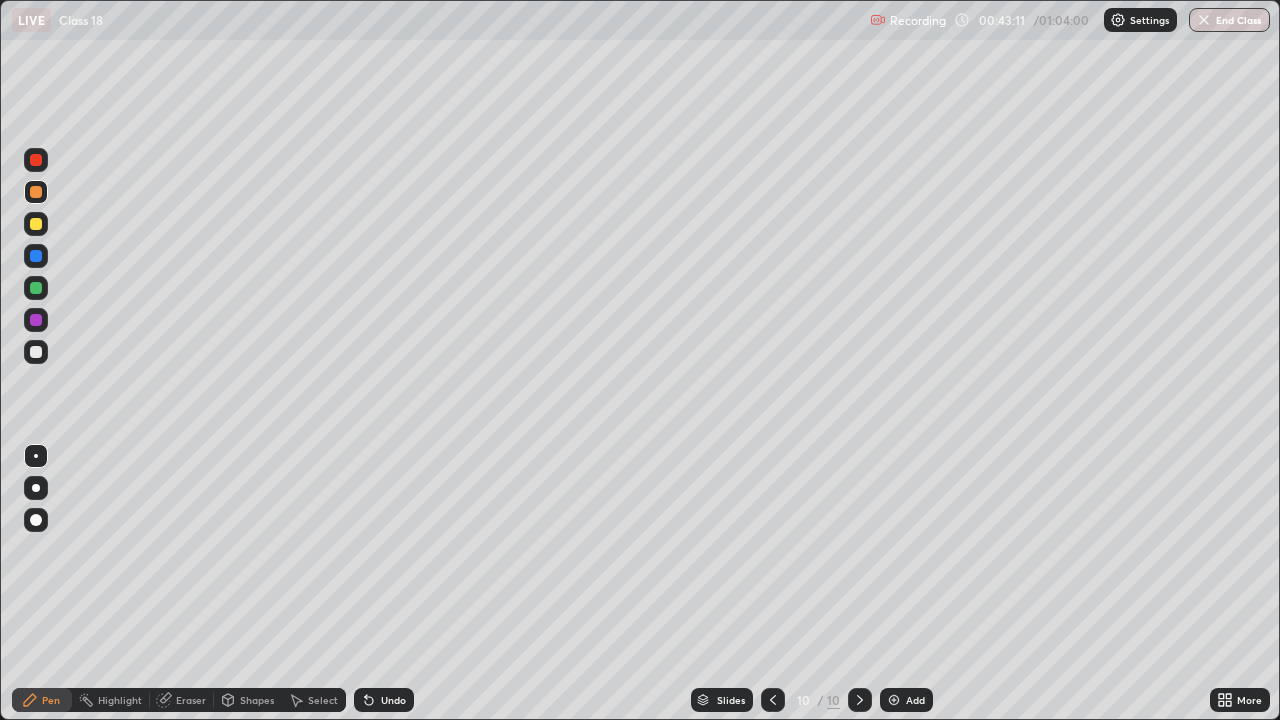 click at bounding box center (36, 160) 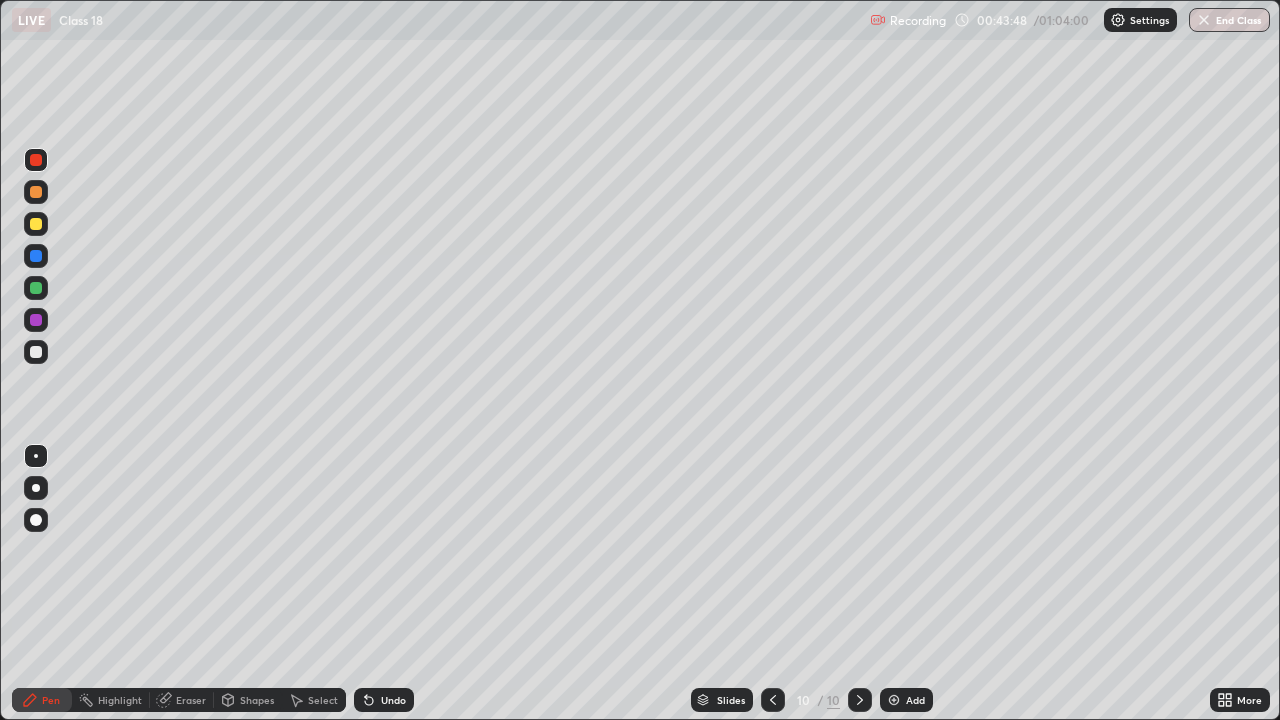 click on "Select" at bounding box center [323, 700] 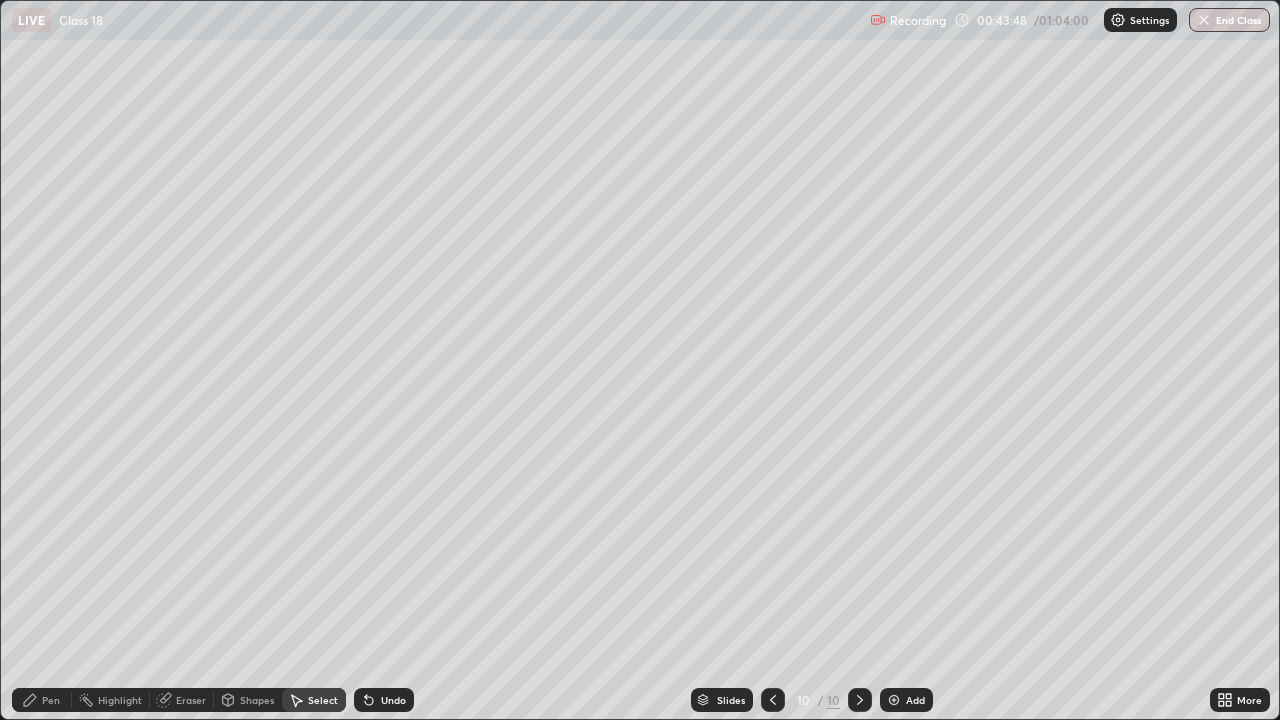 click on "0 ° Undo Copy Duplicate Duplicate to new slide Delete" at bounding box center [640, 360] 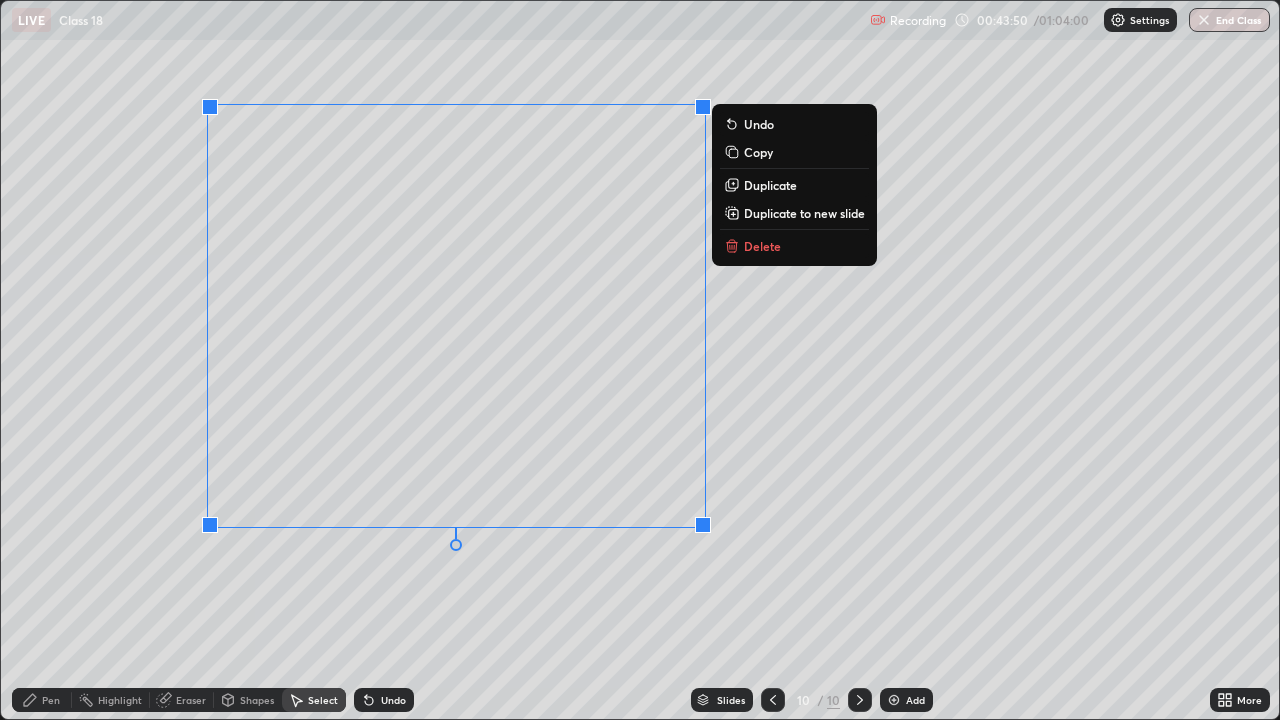 click on "Delete" at bounding box center (794, 246) 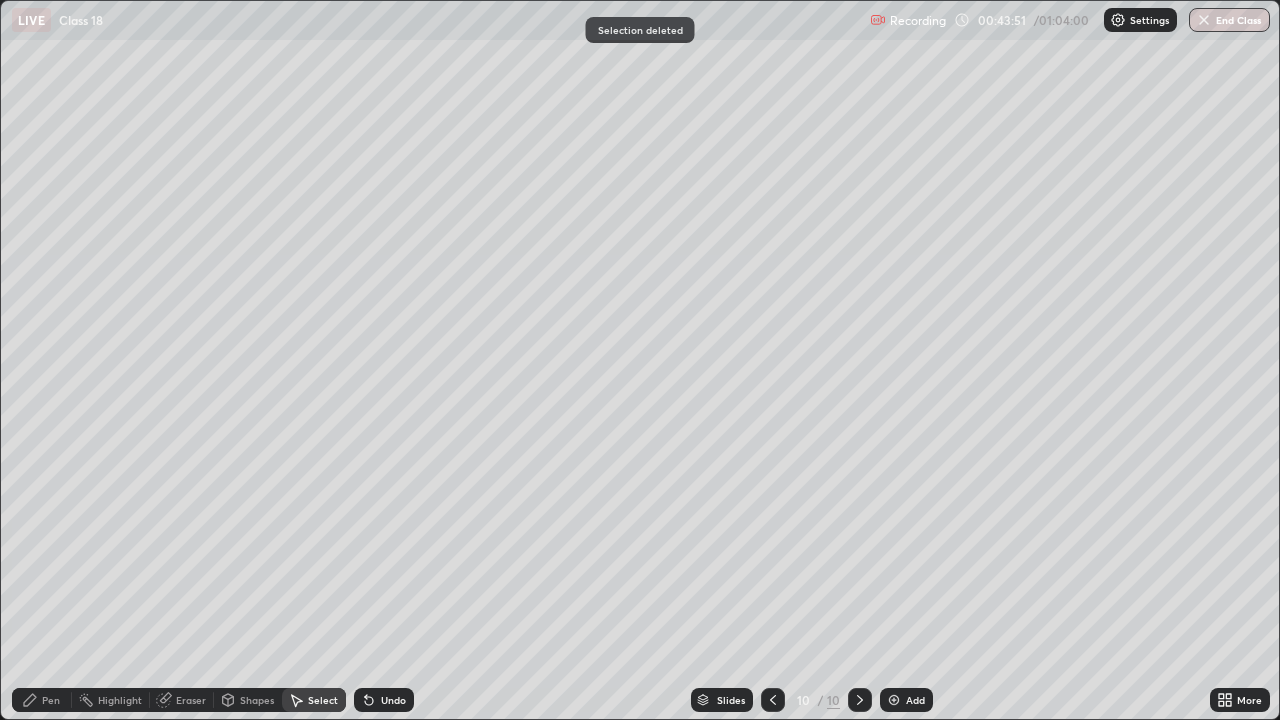 click on "Pen" at bounding box center [42, 700] 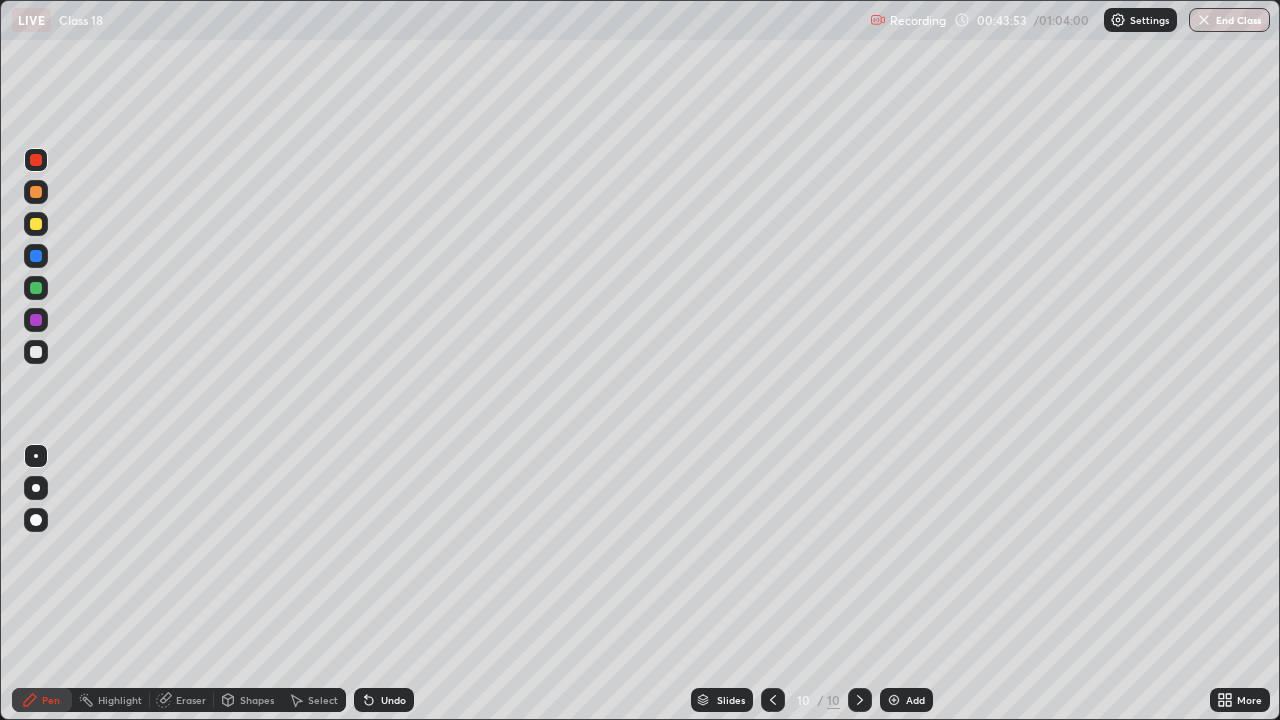 click at bounding box center [36, 224] 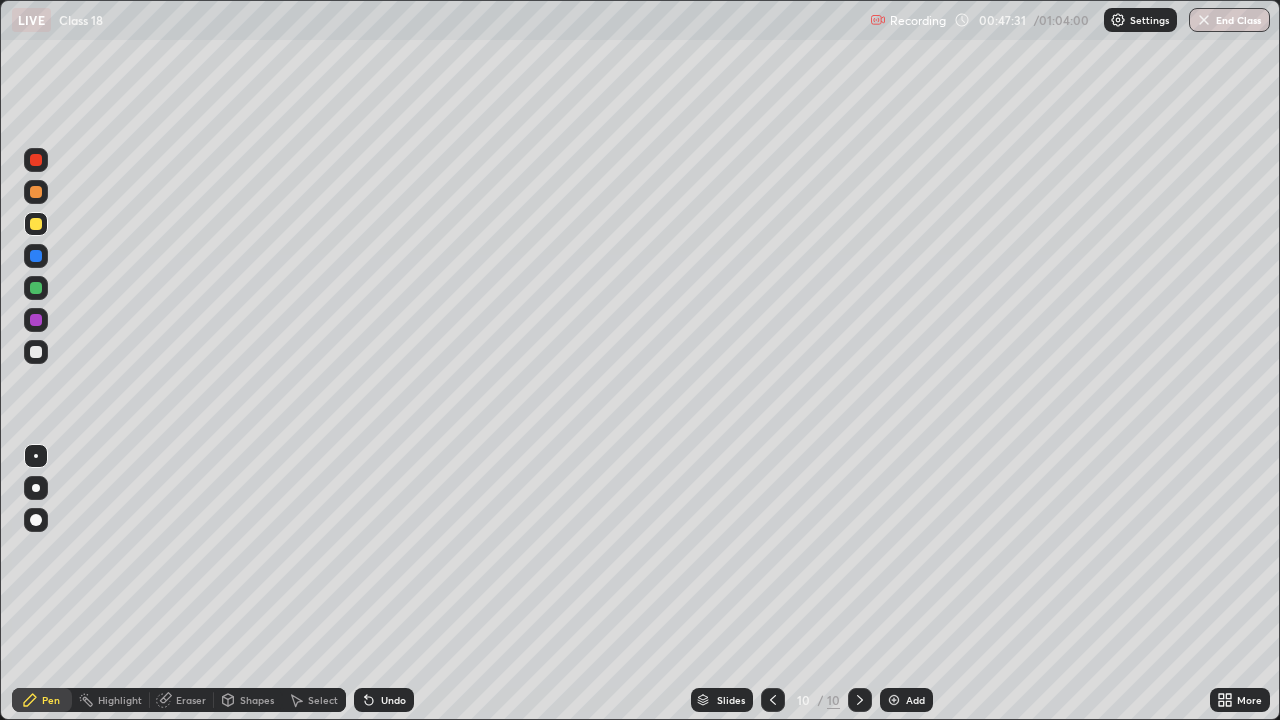 click at bounding box center [894, 700] 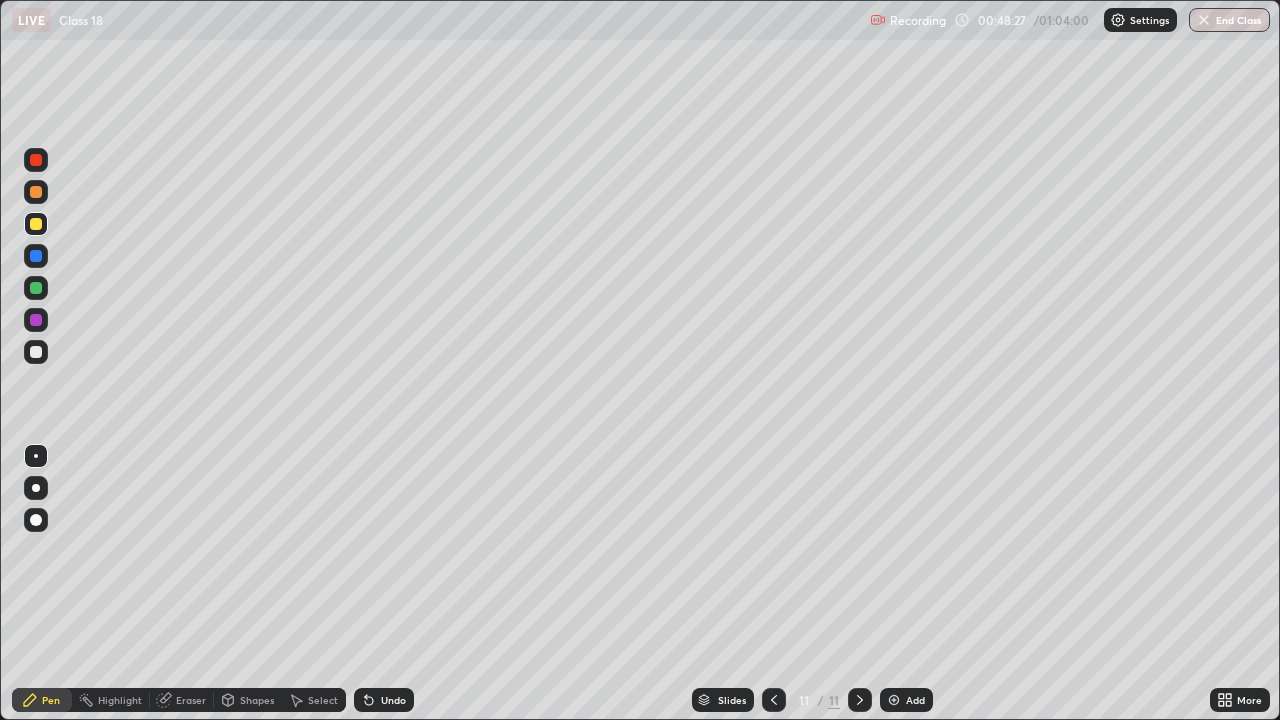 click at bounding box center [36, 352] 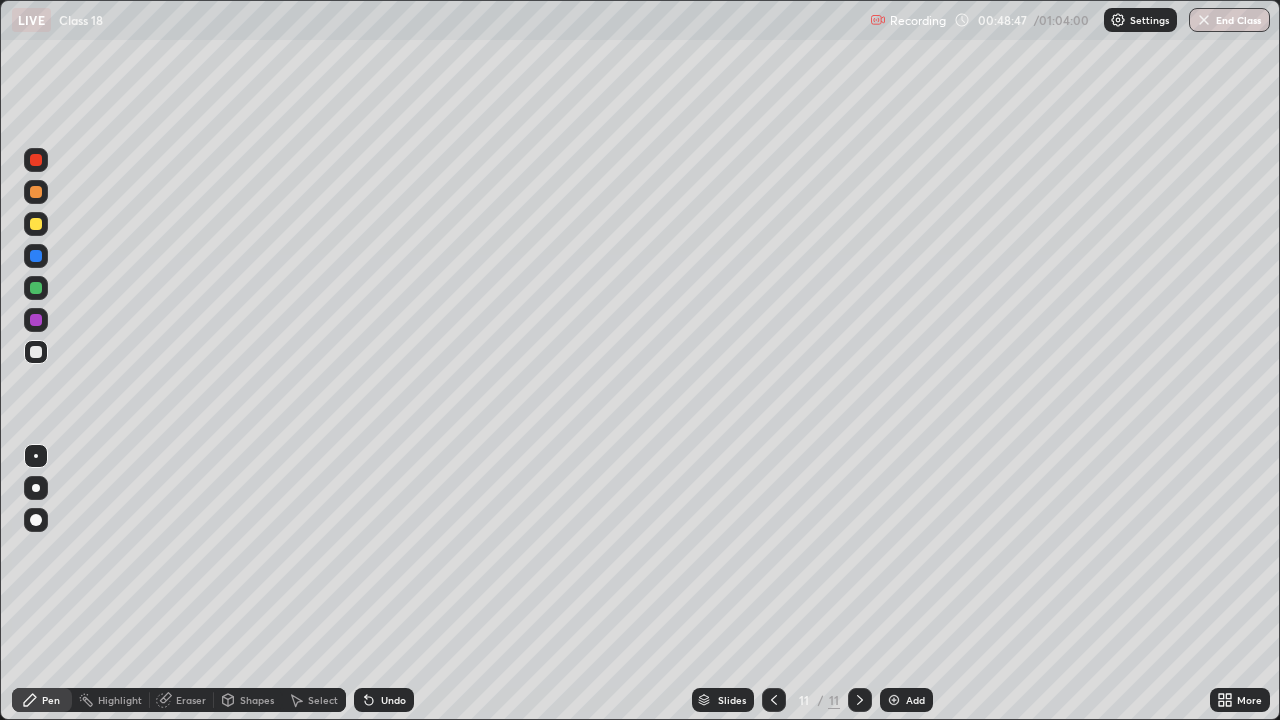 click at bounding box center [36, 288] 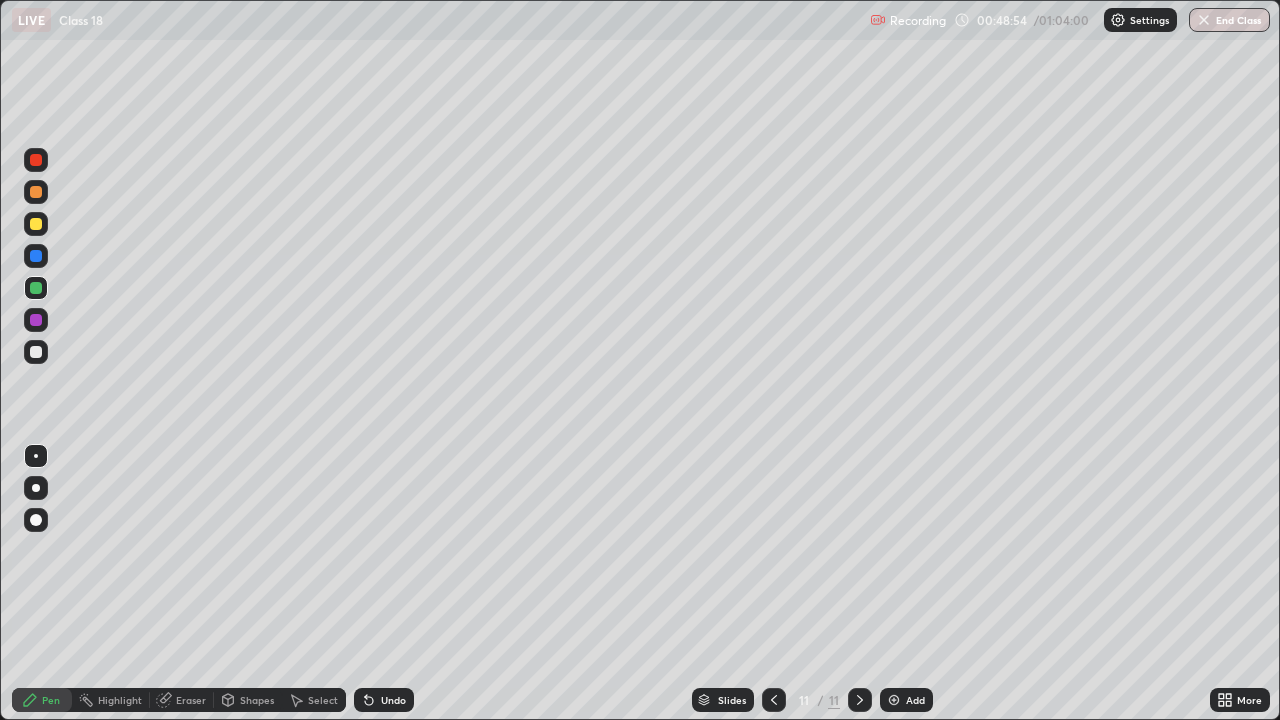 click at bounding box center (36, 192) 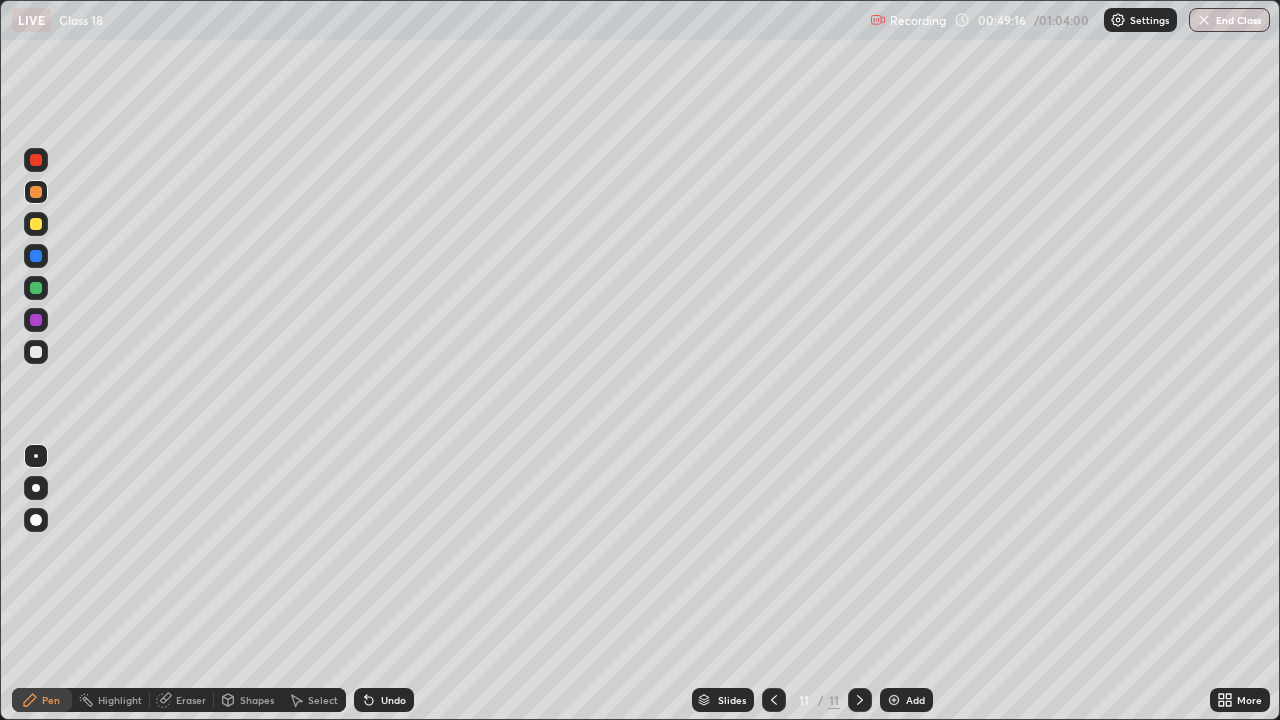 click at bounding box center [36, 352] 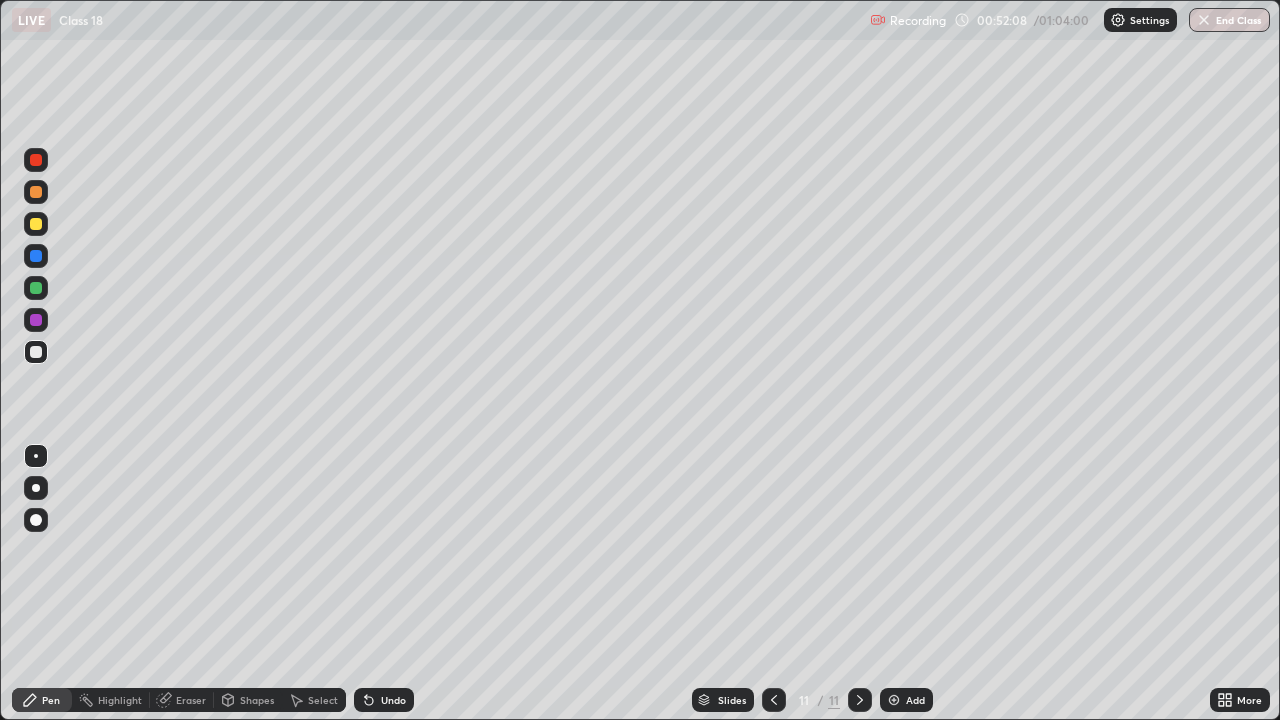 click at bounding box center (894, 700) 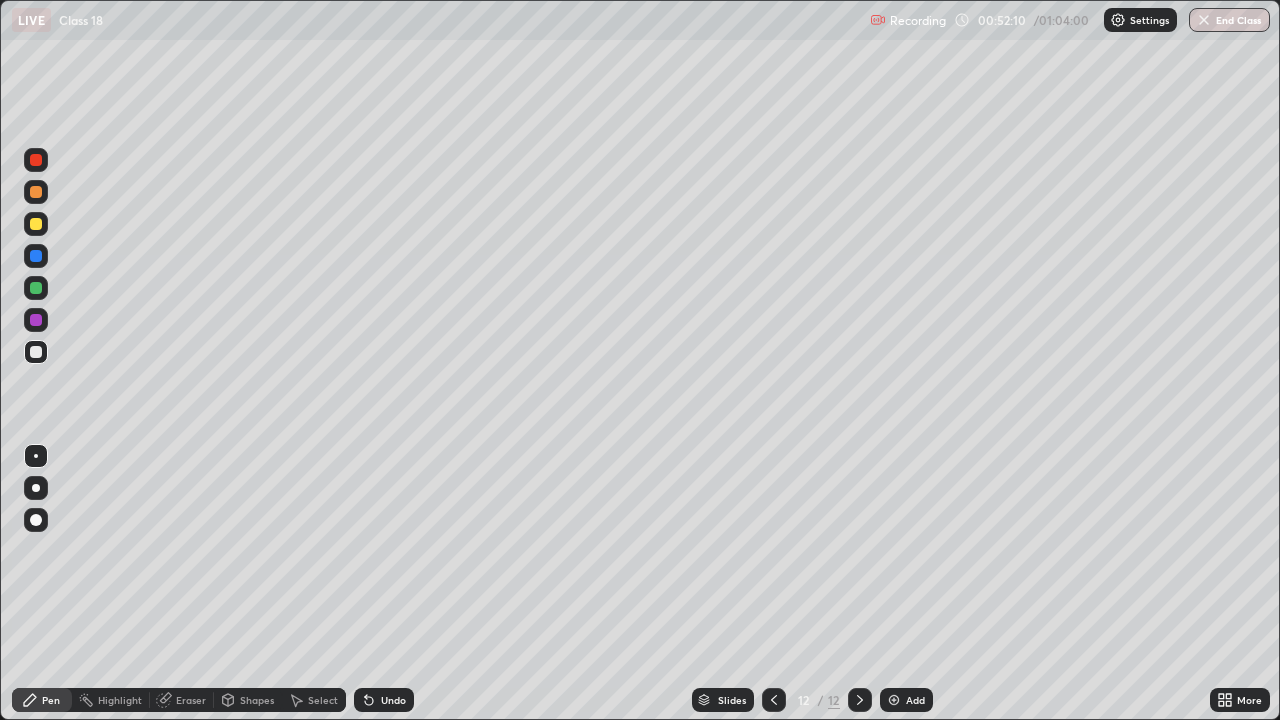 click at bounding box center (36, 224) 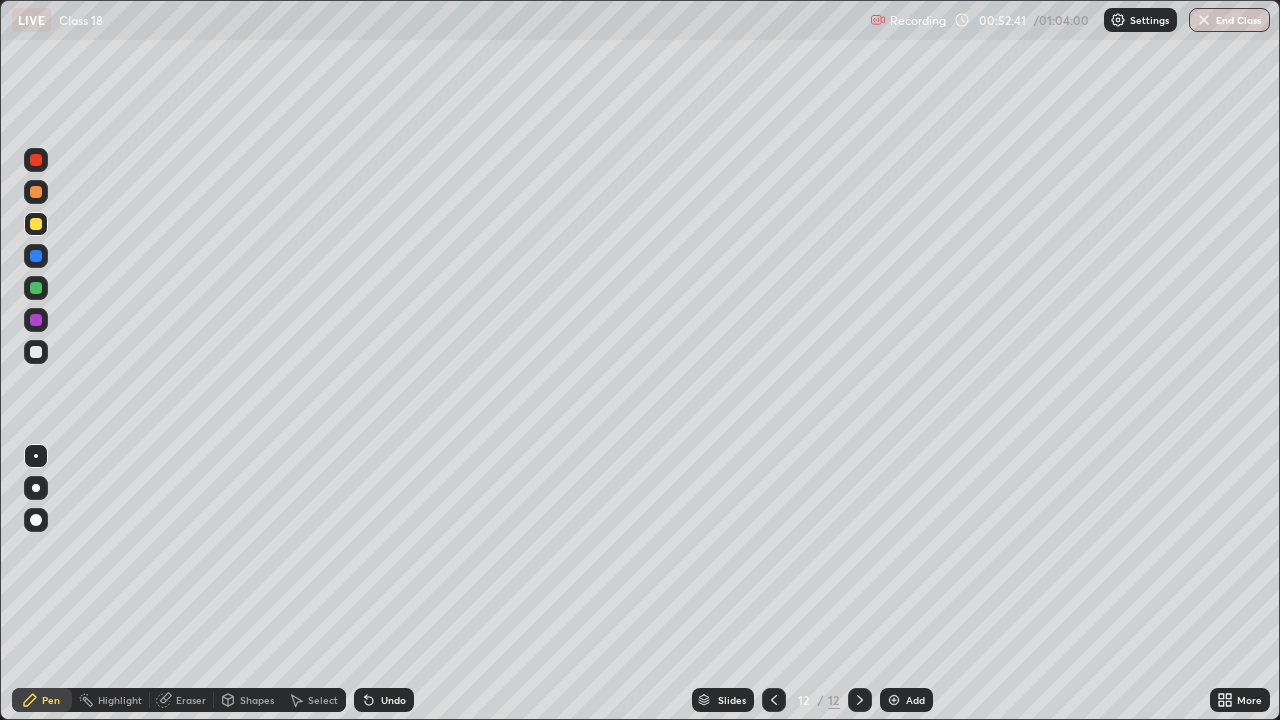click at bounding box center (36, 320) 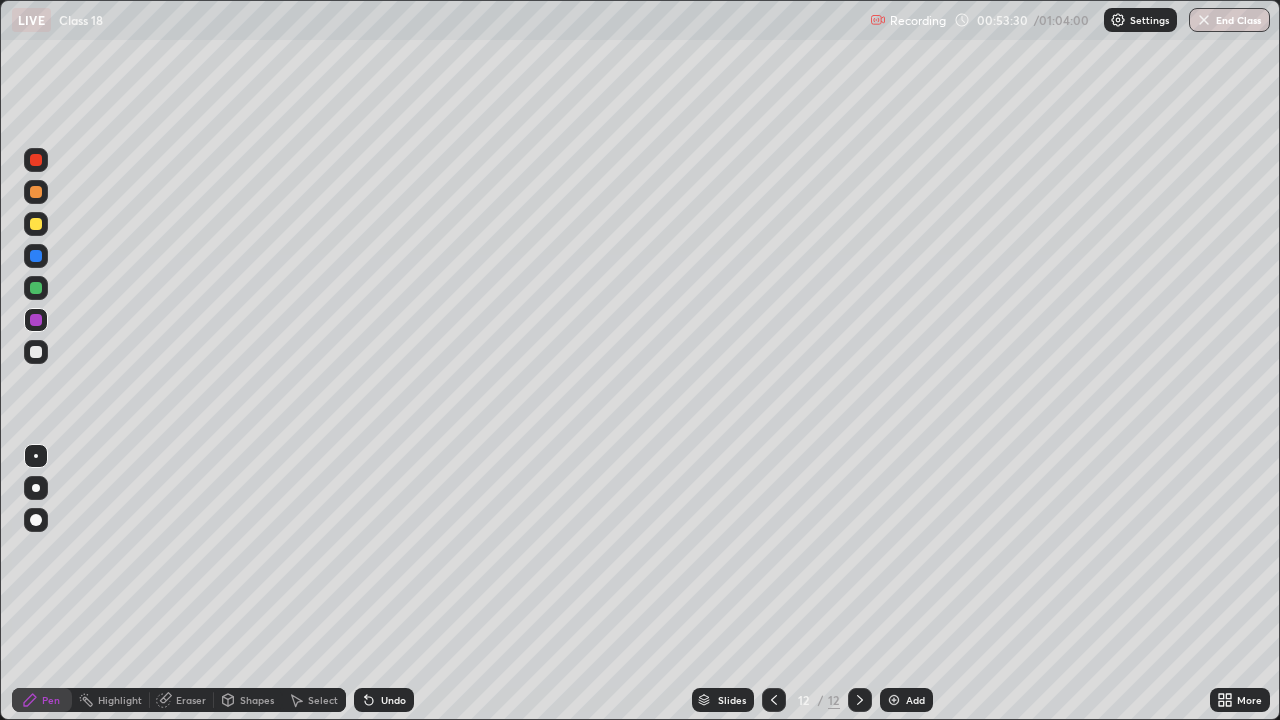 click at bounding box center [36, 352] 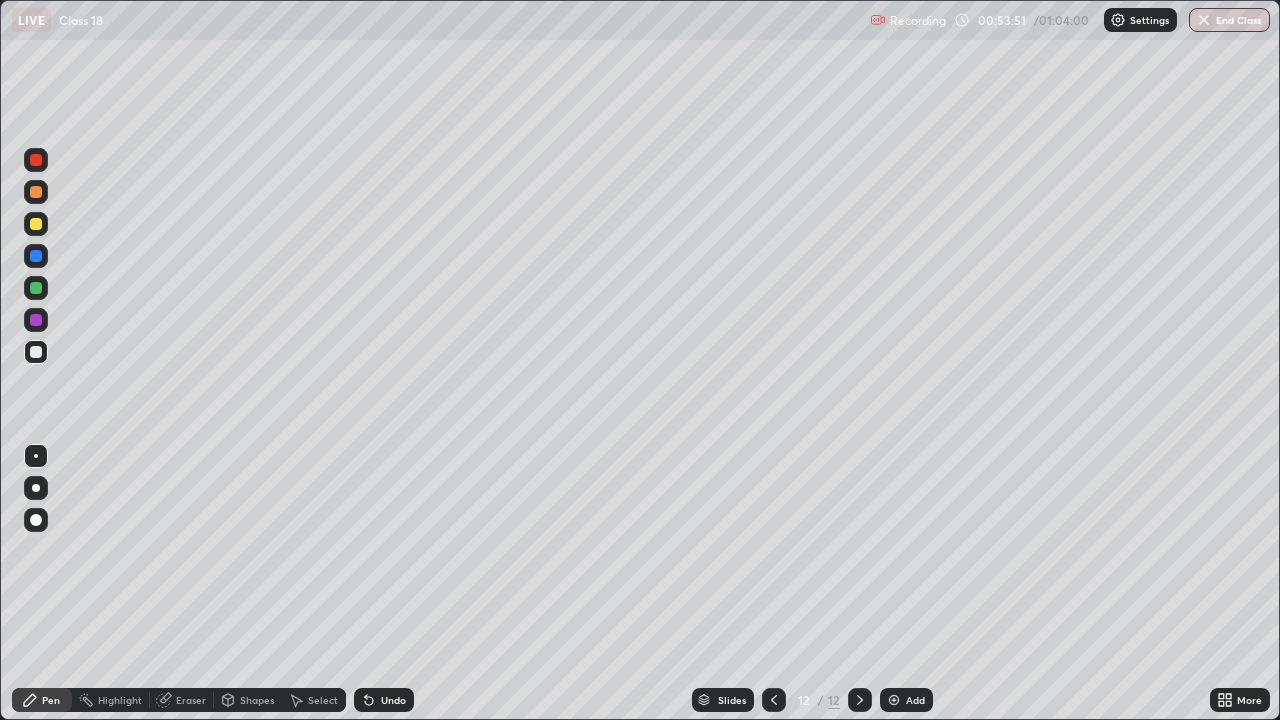 click at bounding box center [36, 224] 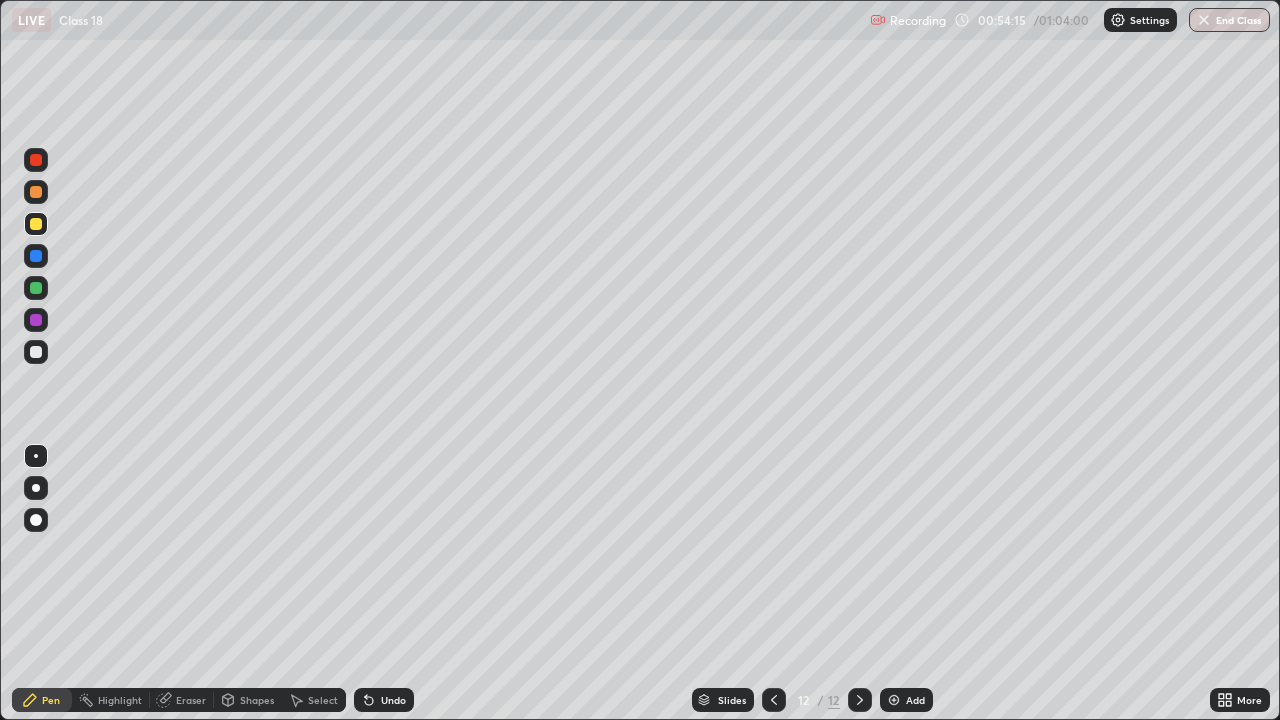 click at bounding box center (36, 192) 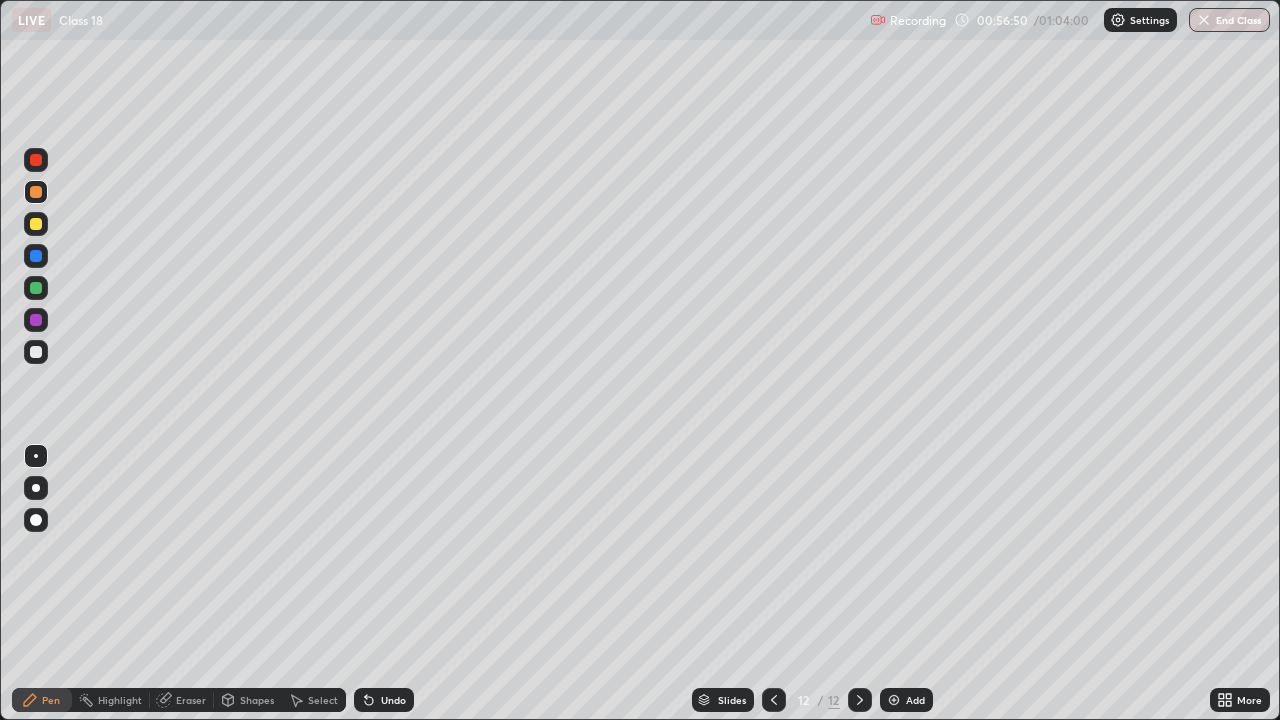 click on "Eraser" at bounding box center (191, 700) 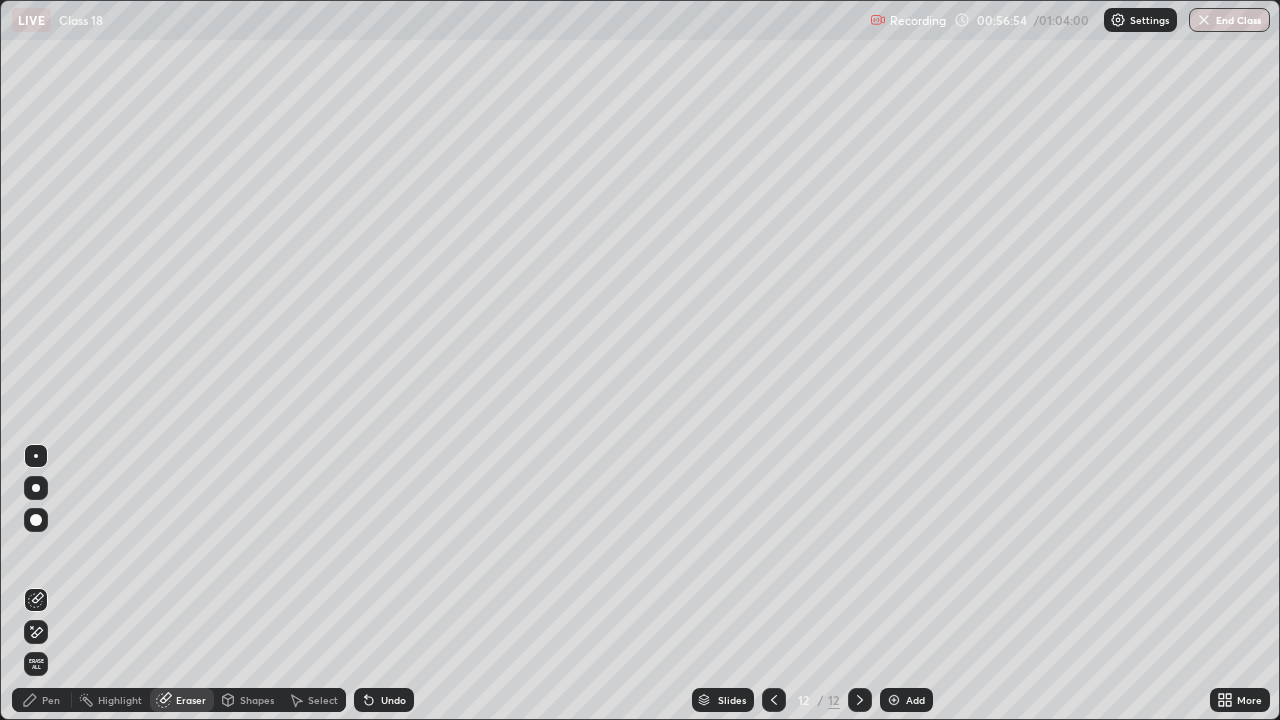 click on "Pen" at bounding box center (51, 700) 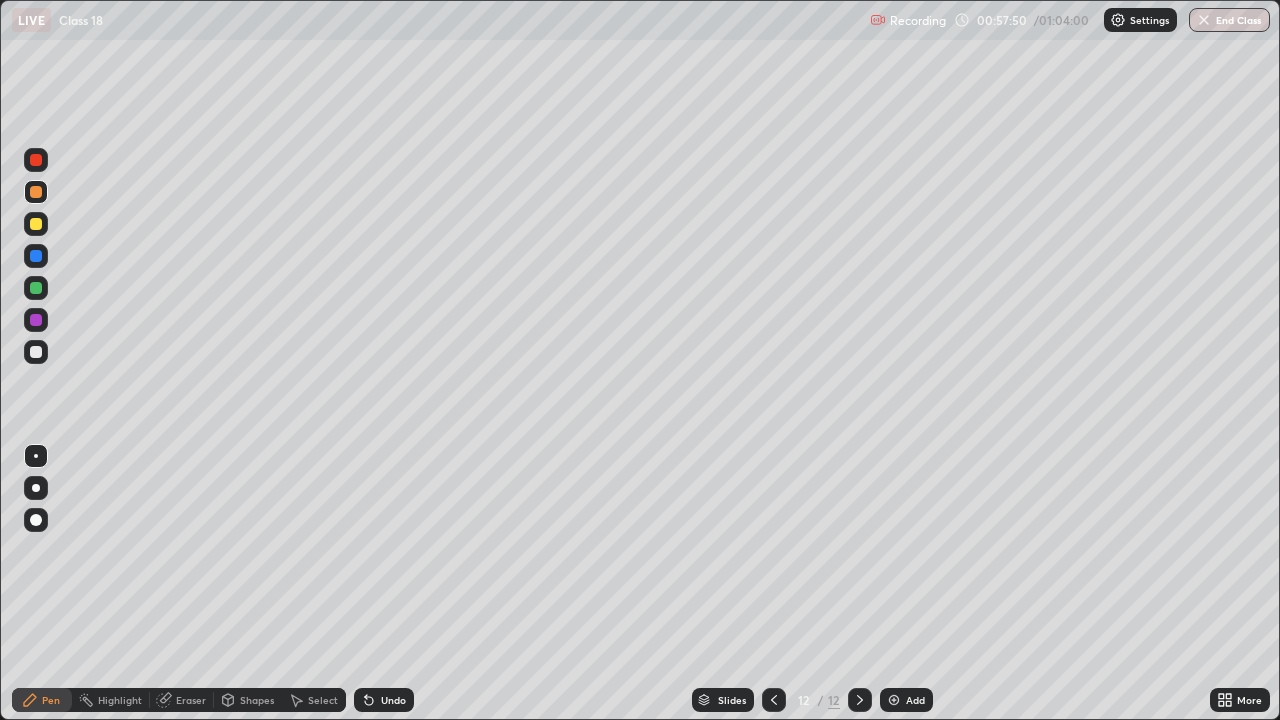 click on "Add" at bounding box center (906, 700) 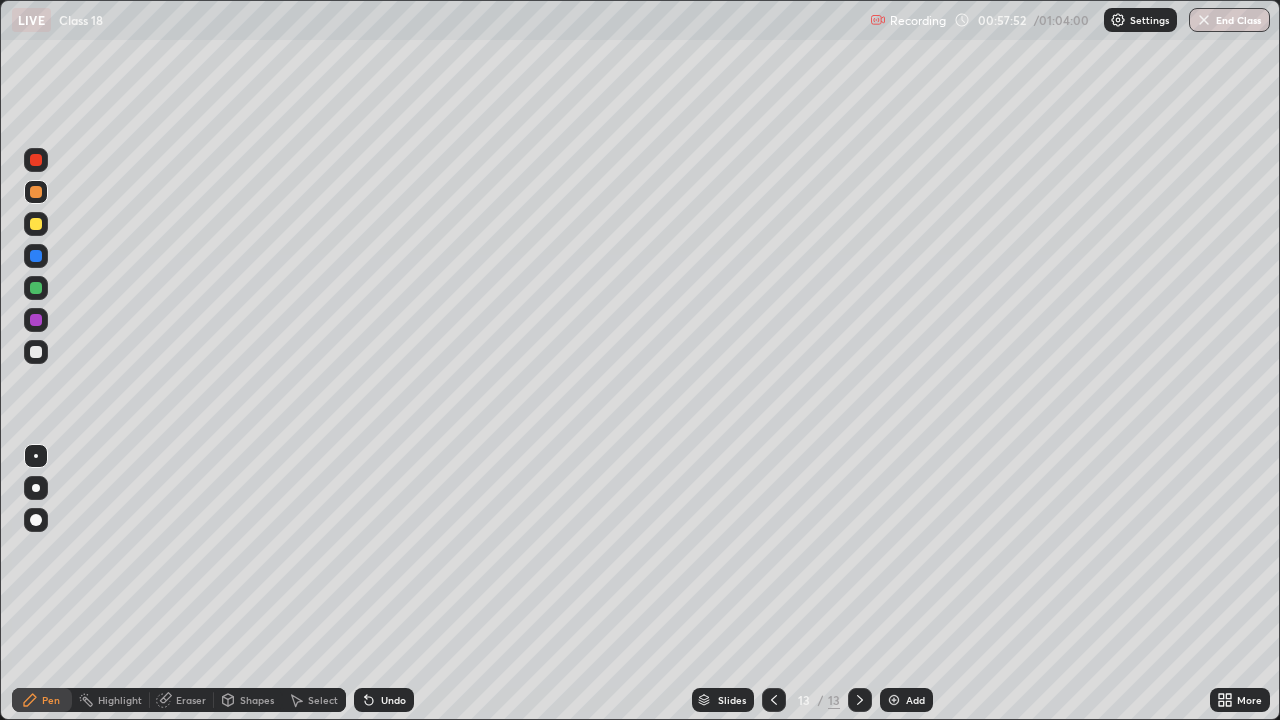 click at bounding box center (36, 192) 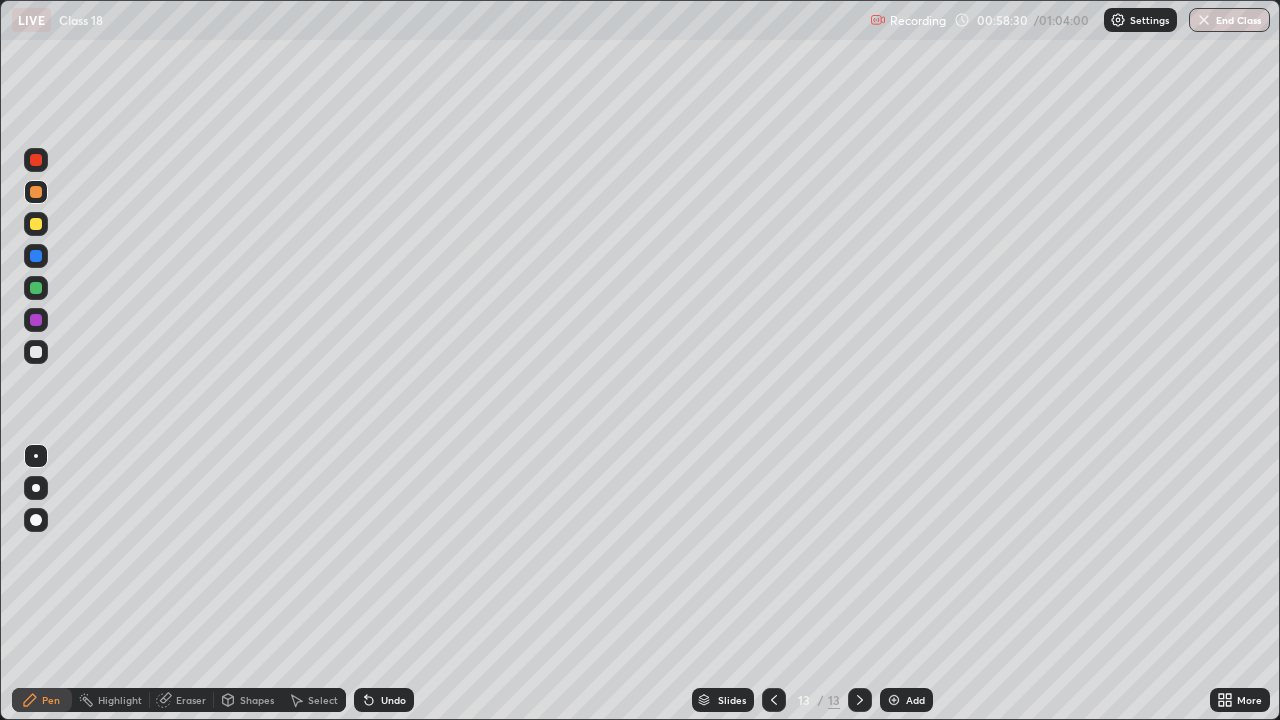 click at bounding box center (36, 288) 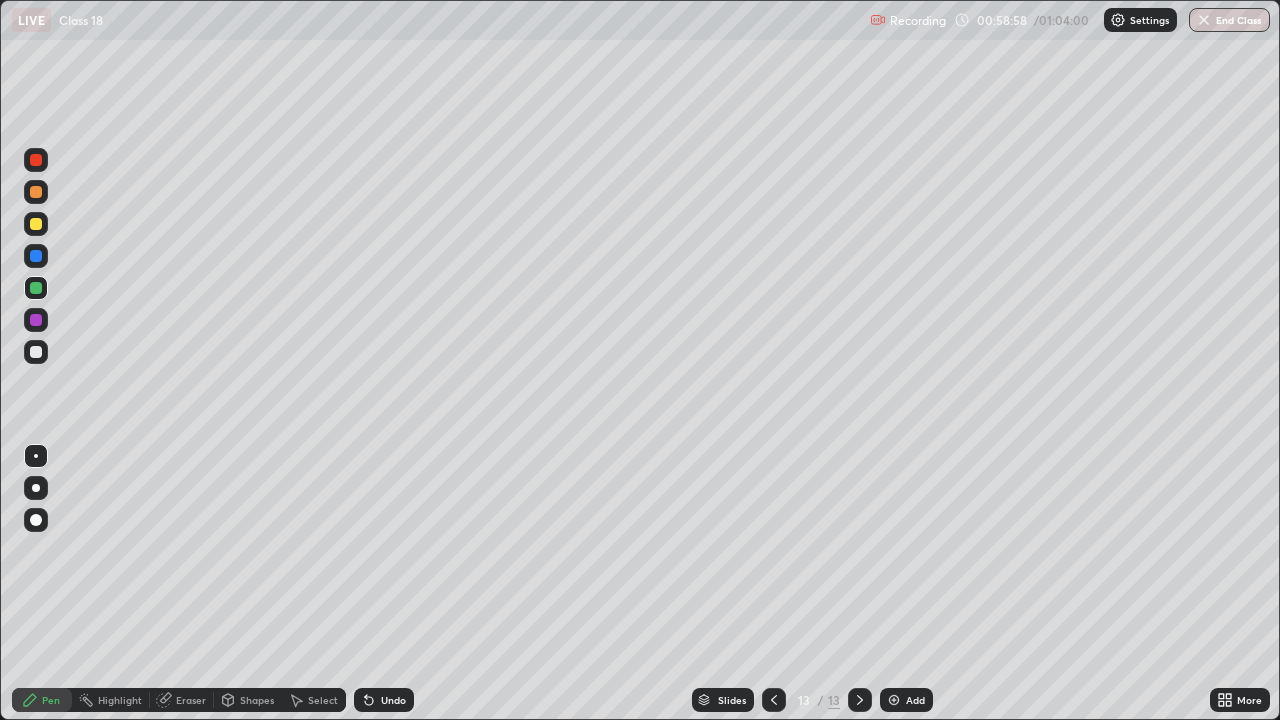 click on "Eraser" at bounding box center (191, 700) 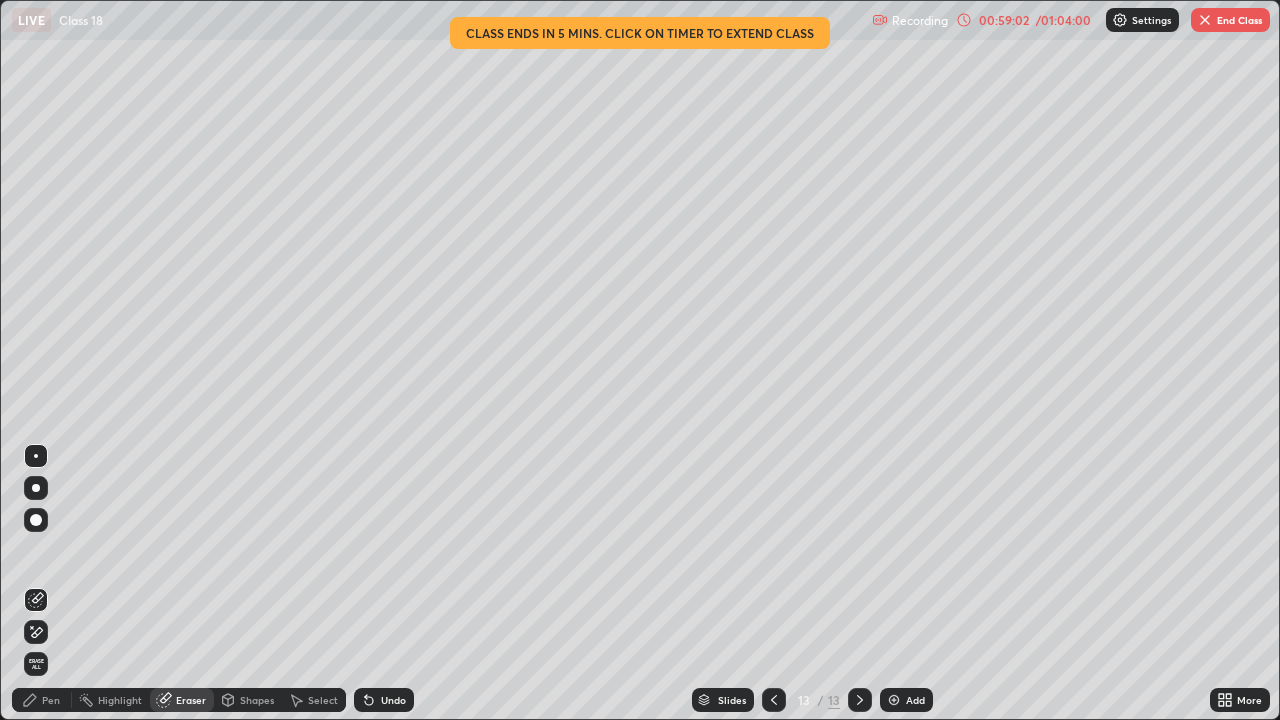 click on "Pen" at bounding box center (42, 700) 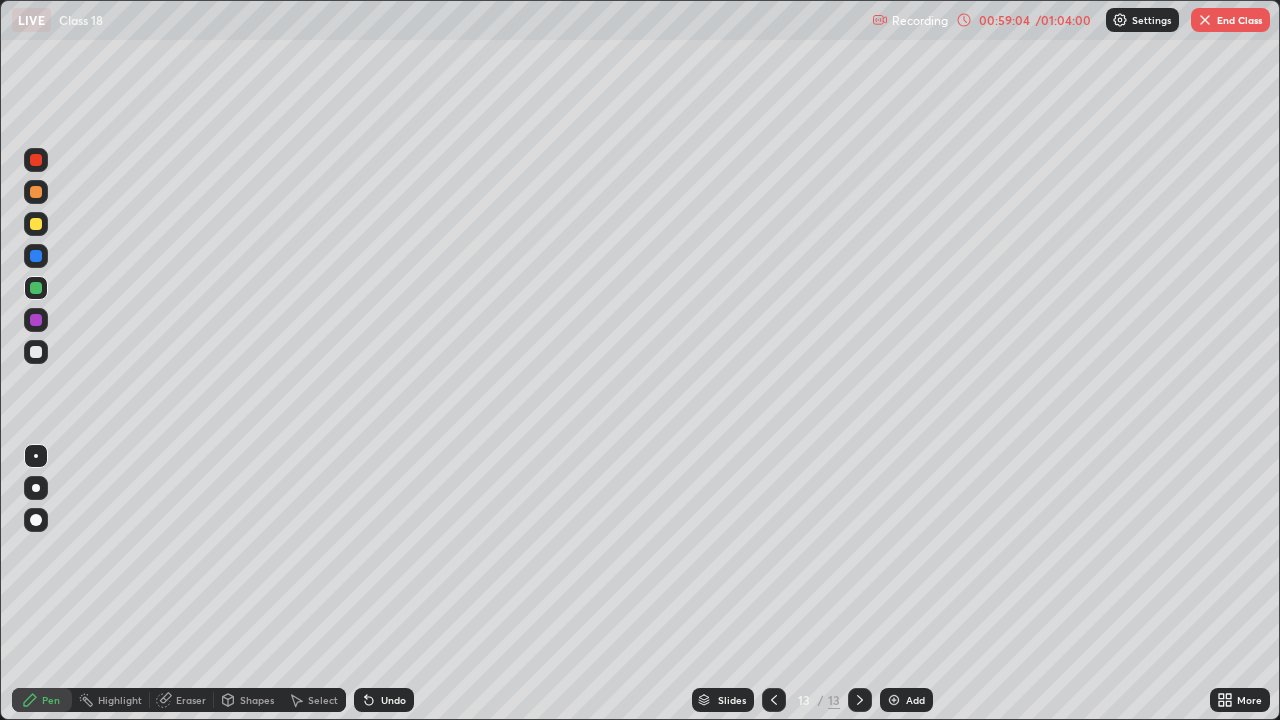click at bounding box center [36, 224] 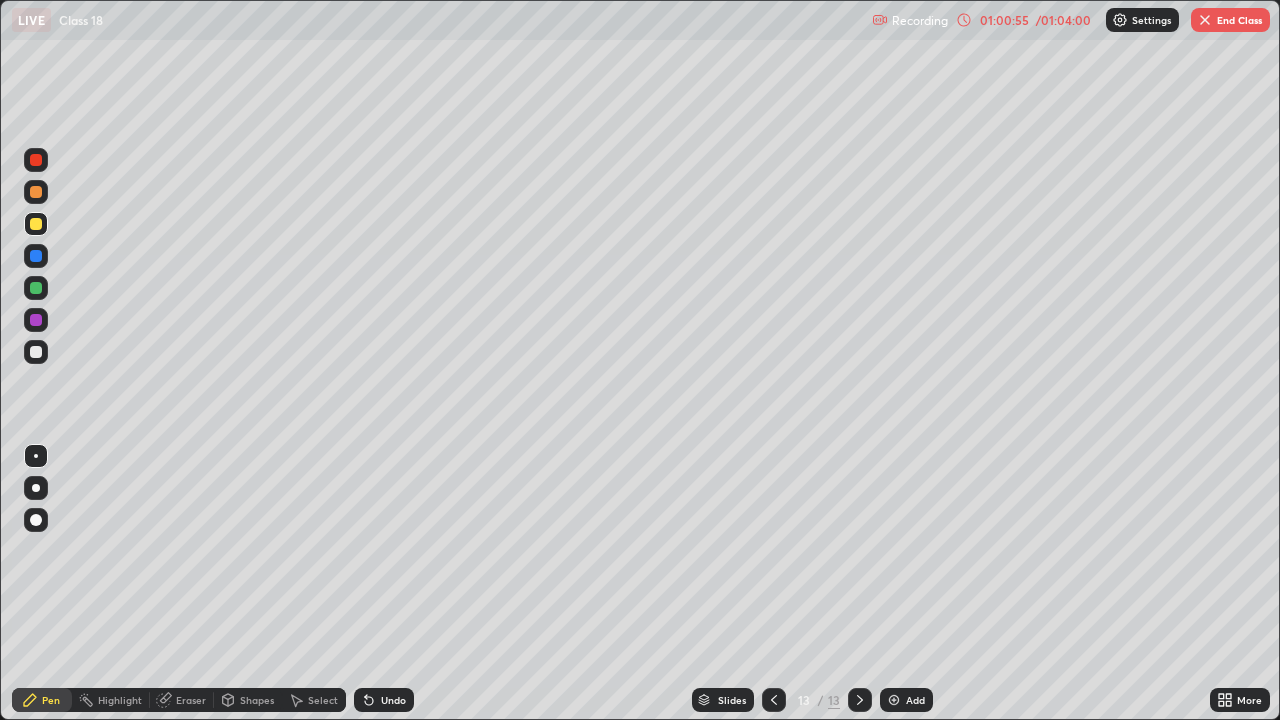 click at bounding box center (36, 352) 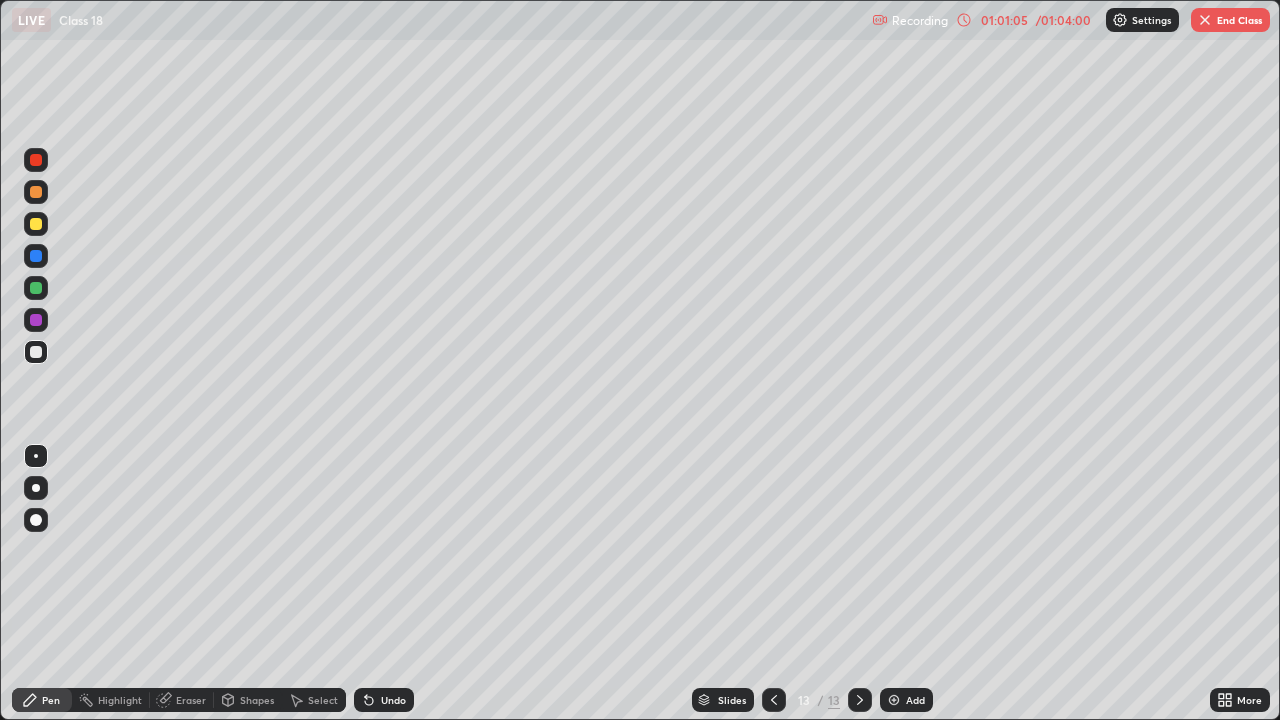 click at bounding box center [36, 288] 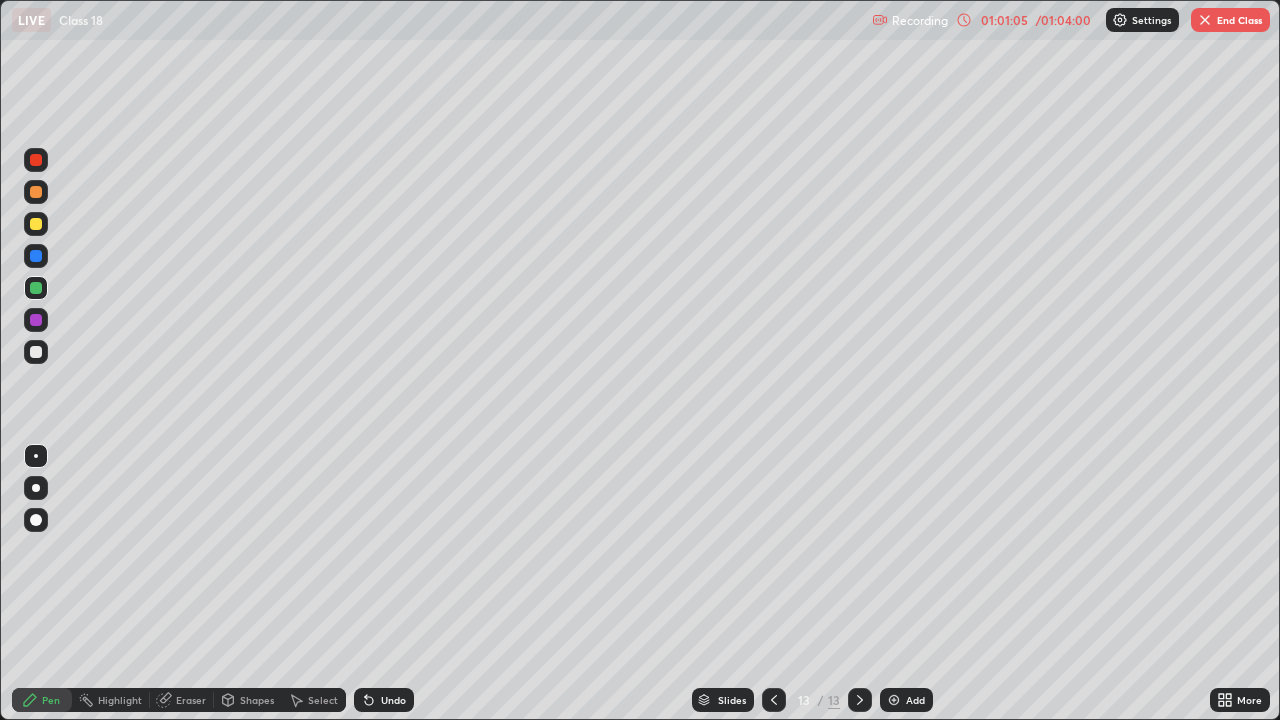 click at bounding box center [36, 320] 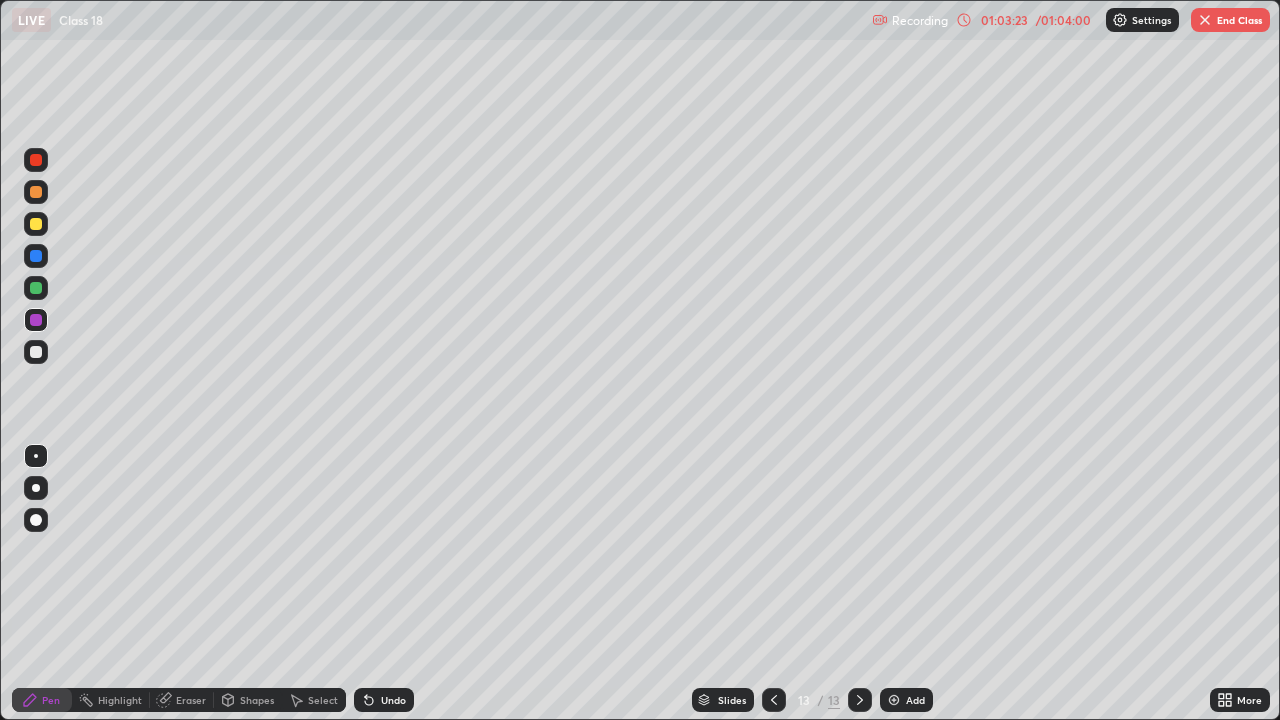 click on "Add" at bounding box center (906, 700) 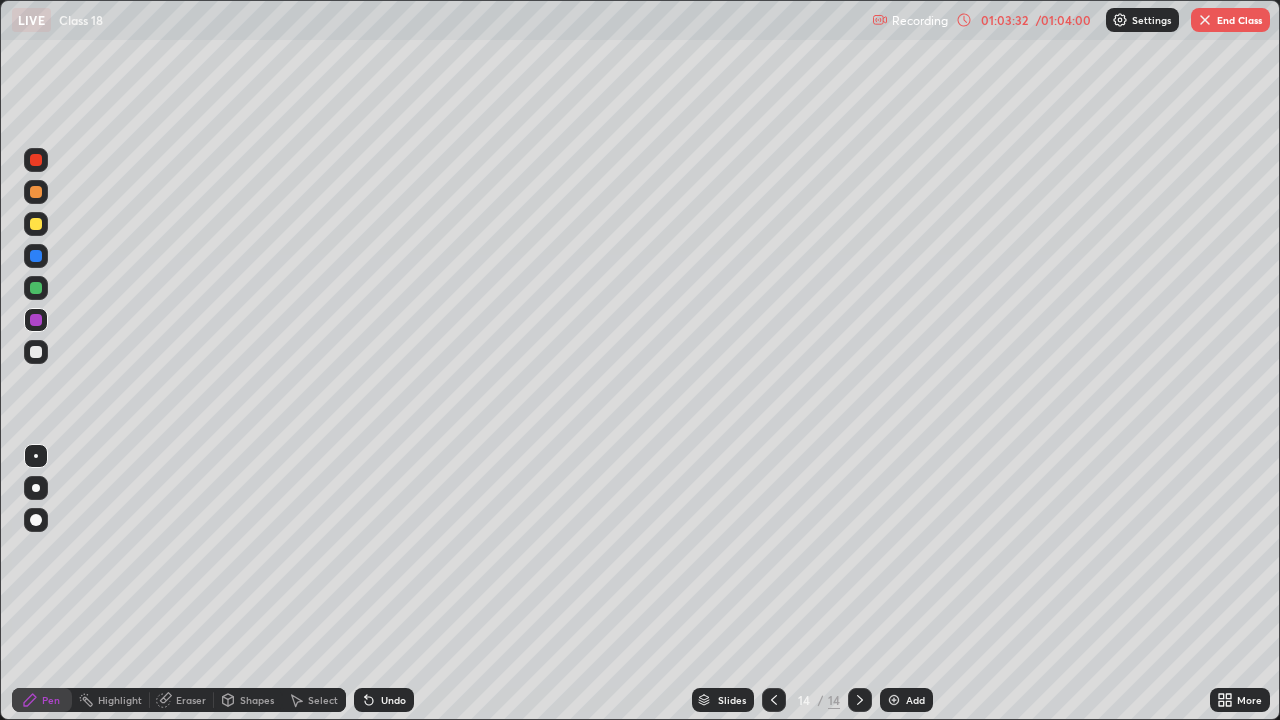 click at bounding box center [36, 352] 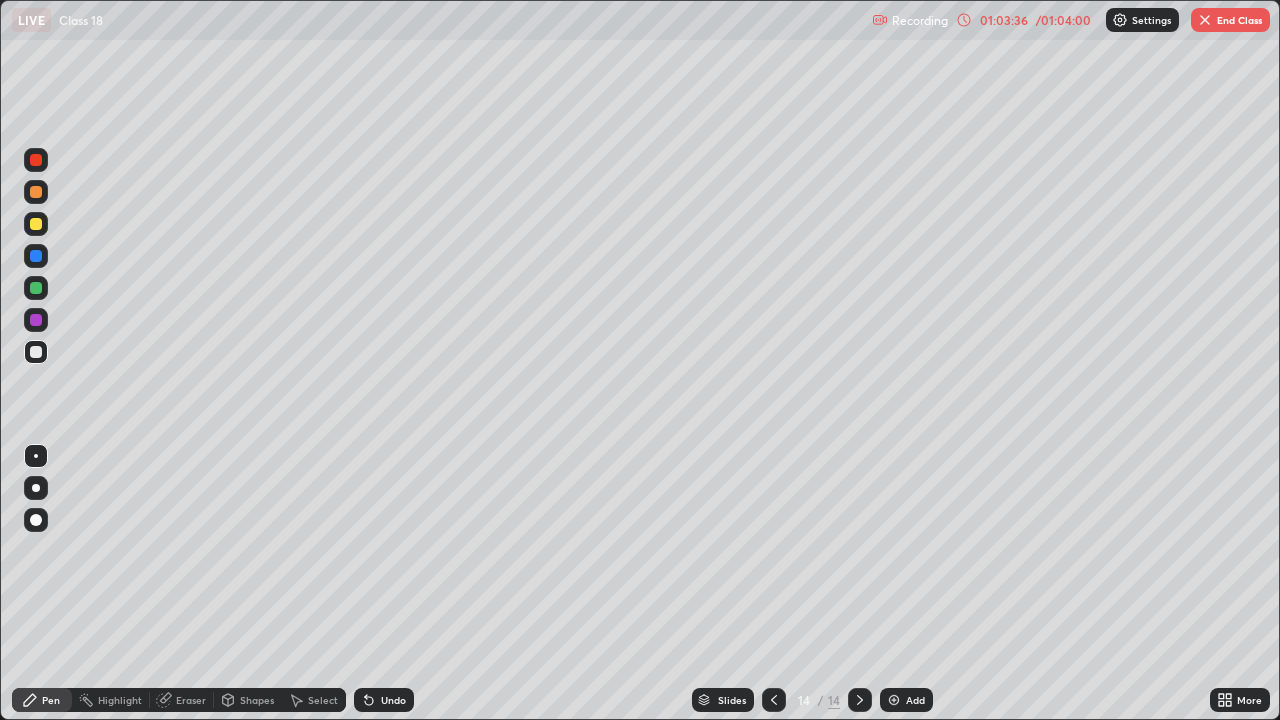click at bounding box center (36, 192) 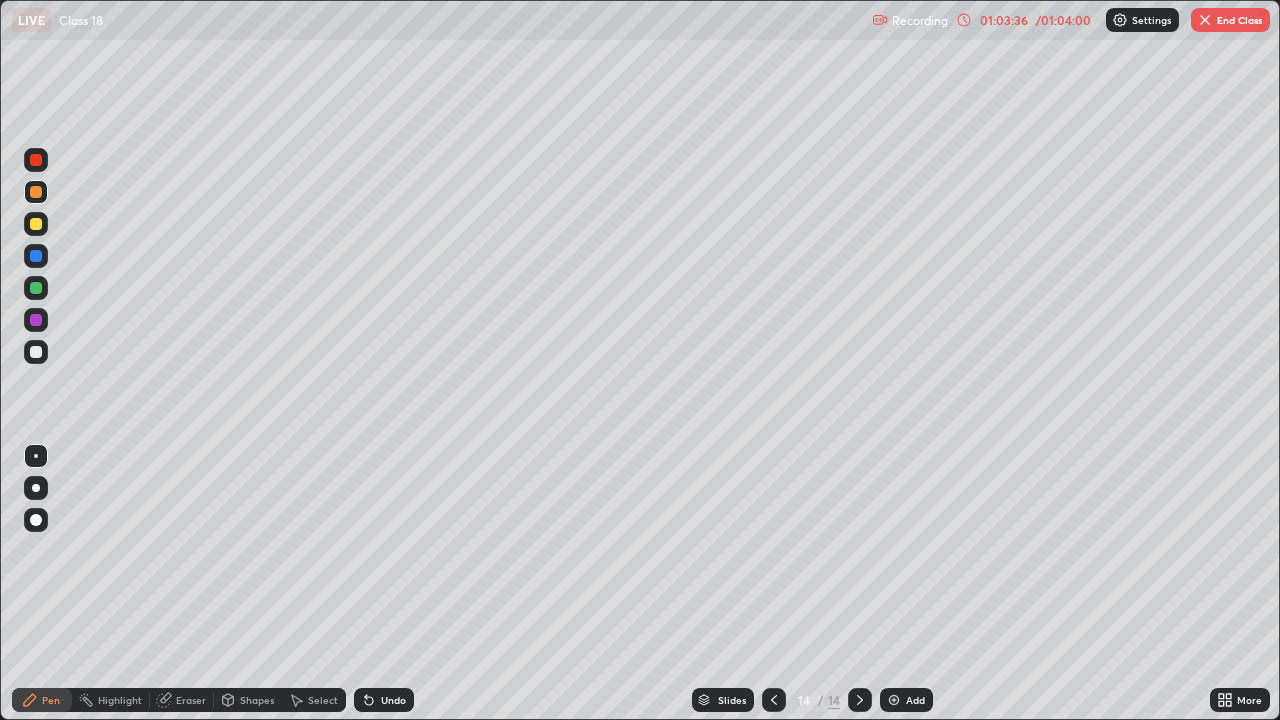 click at bounding box center (36, 192) 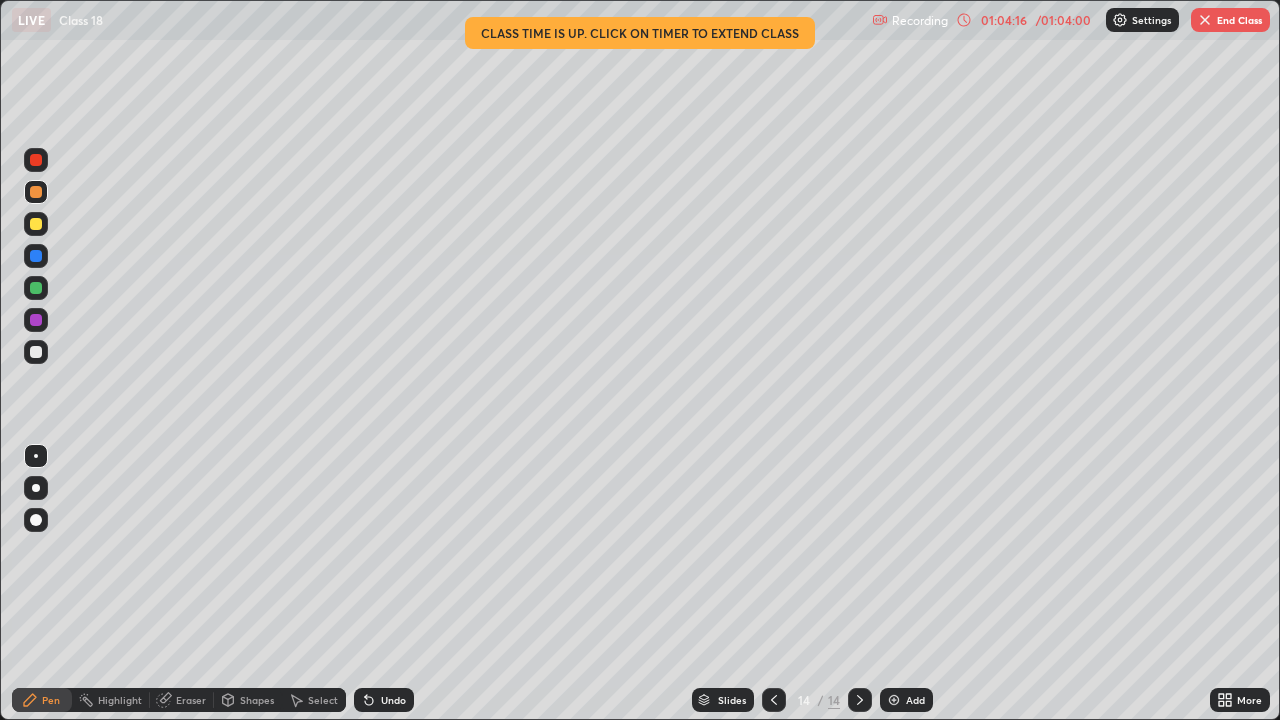 click at bounding box center (36, 352) 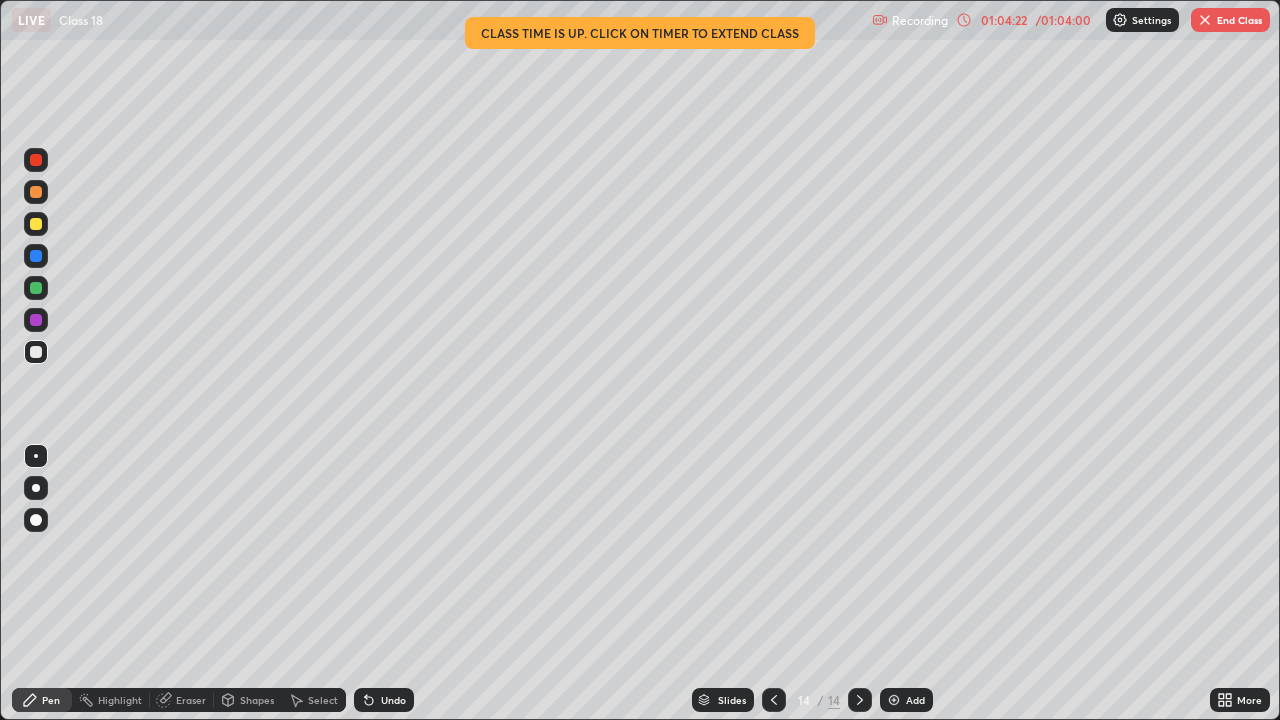 click at bounding box center [36, 224] 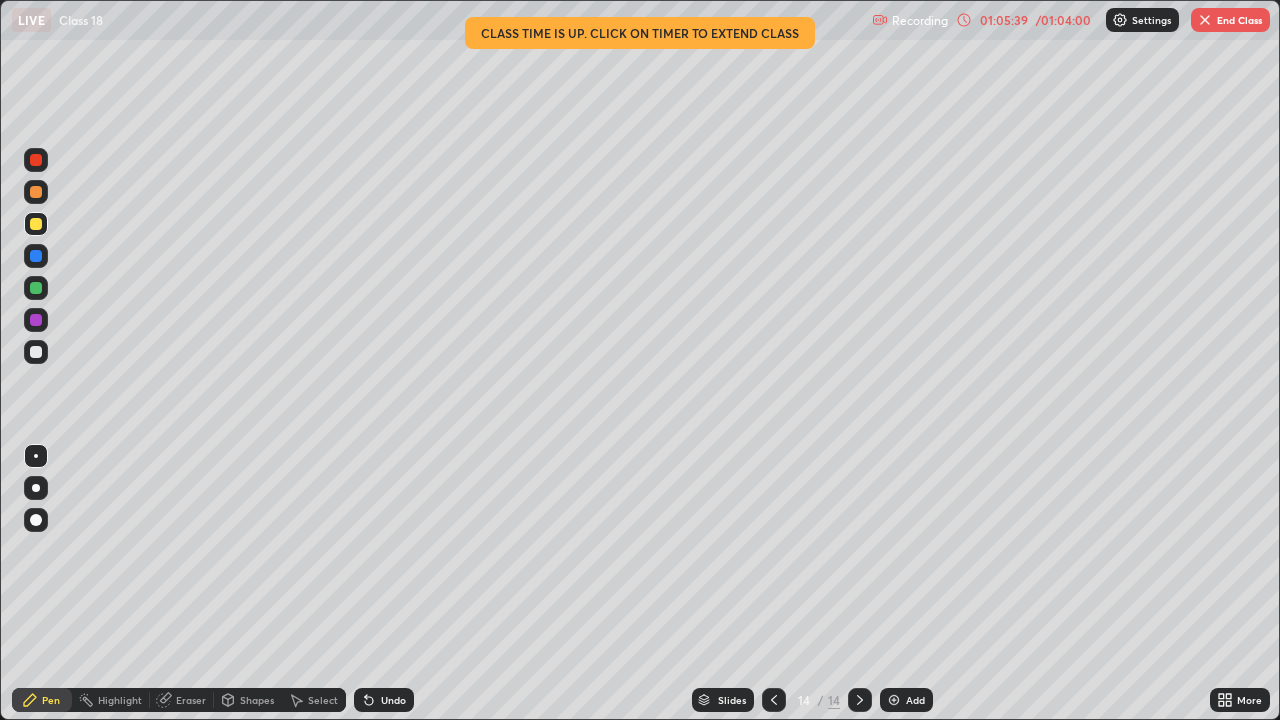 click at bounding box center (894, 700) 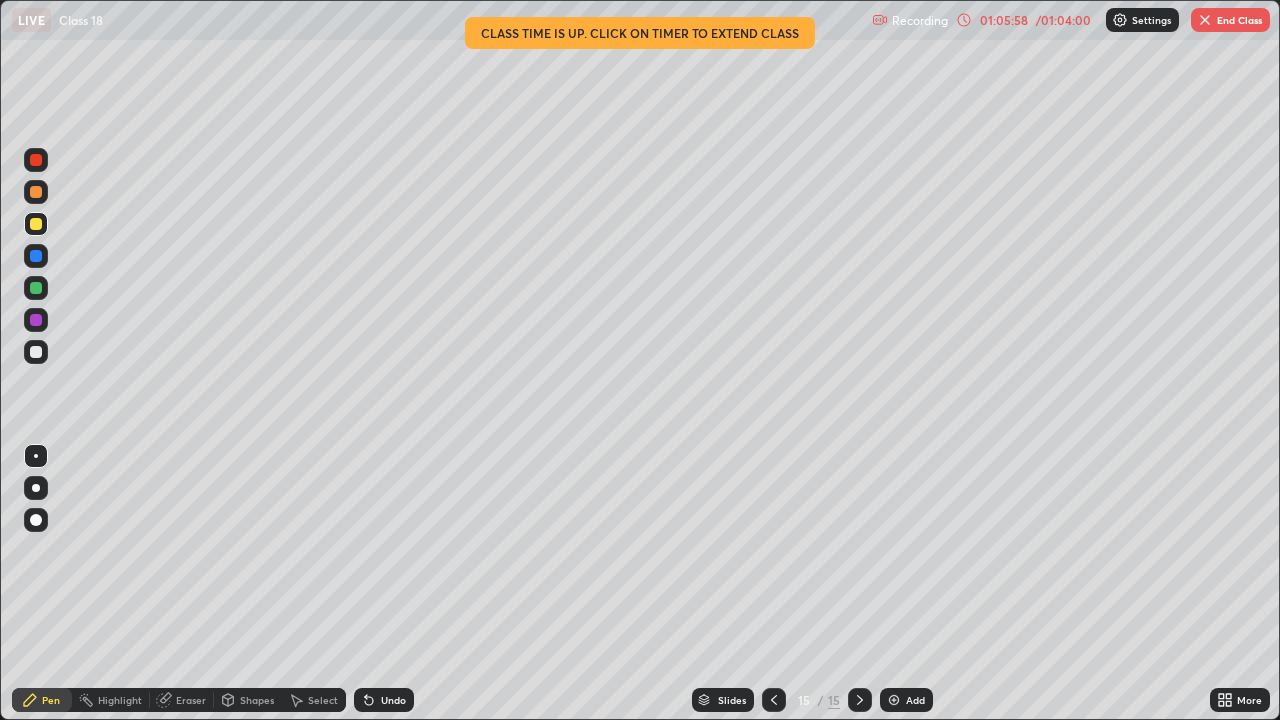 click at bounding box center [36, 288] 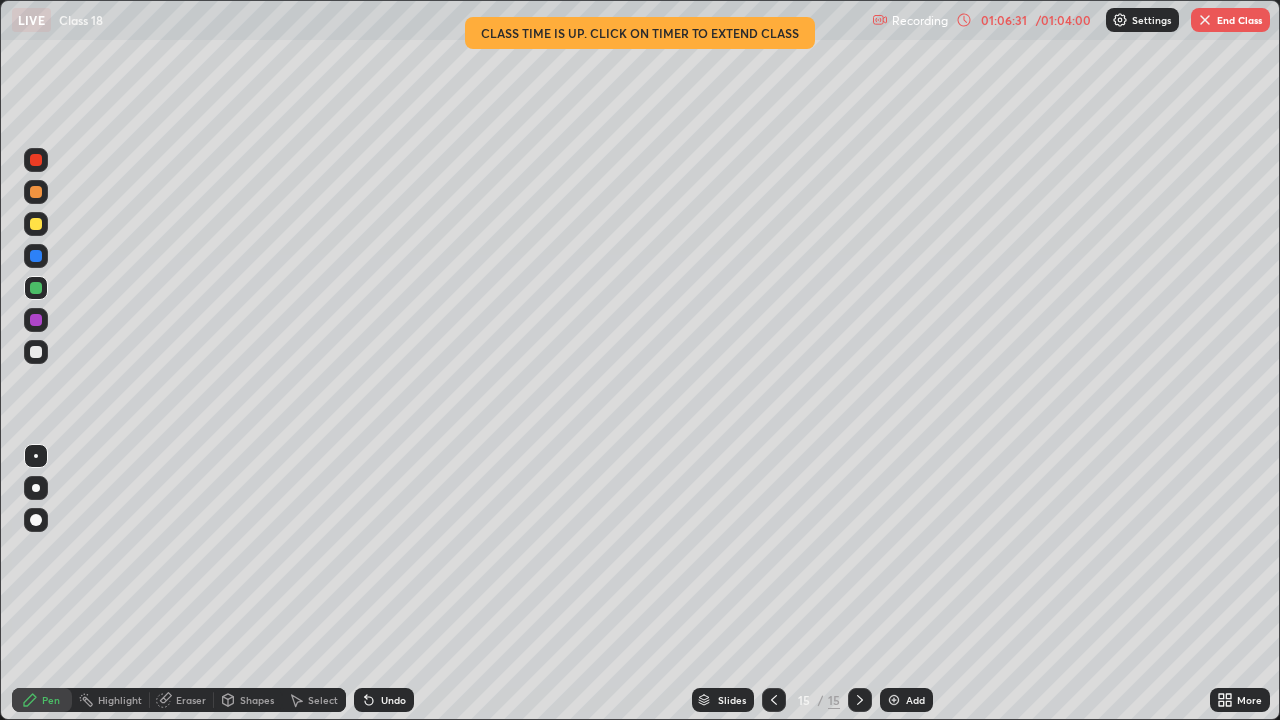 click at bounding box center [36, 352] 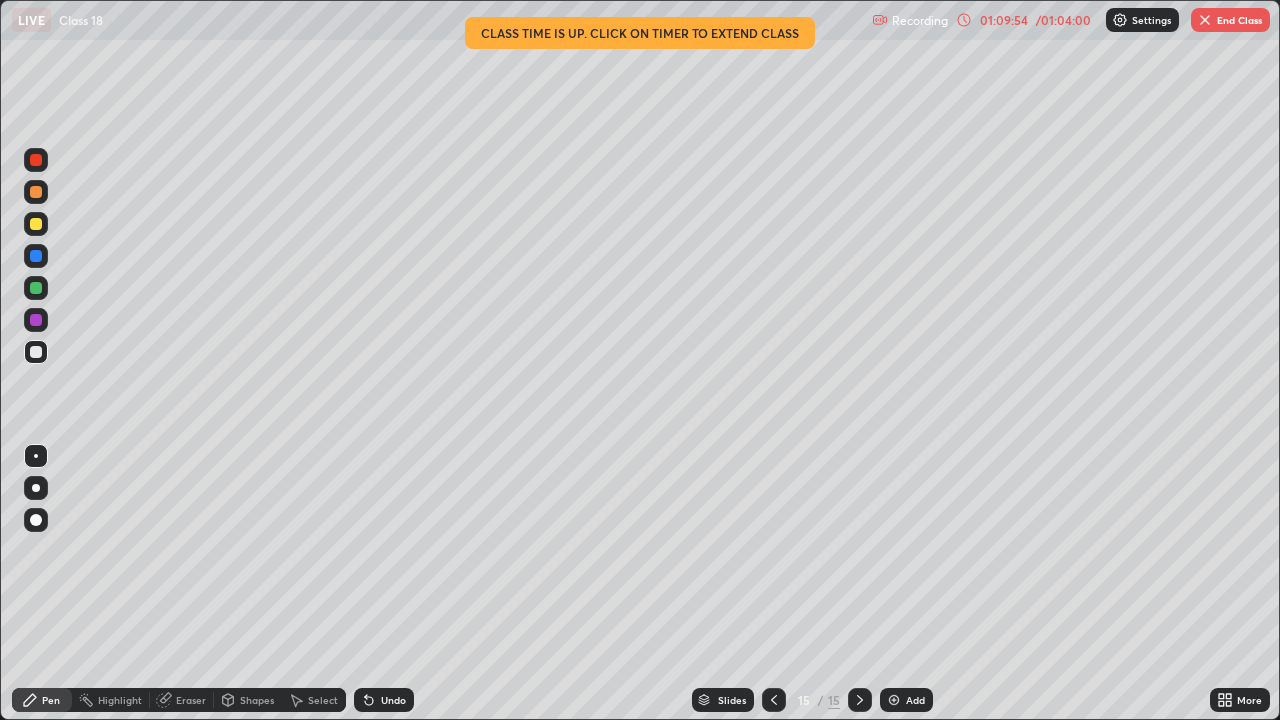 click on "End Class" at bounding box center (1230, 20) 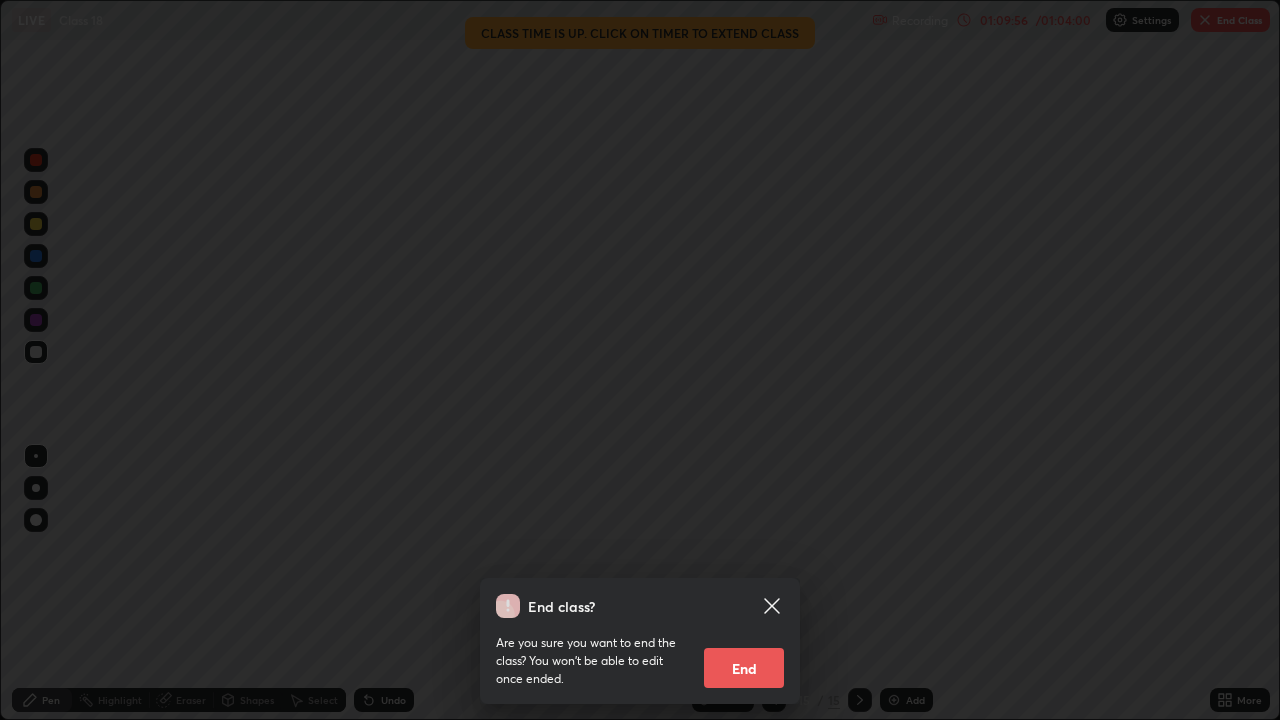 click on "End class? Are you sure you want to end the class? You won’t be able to edit once ended. End" at bounding box center [640, 360] 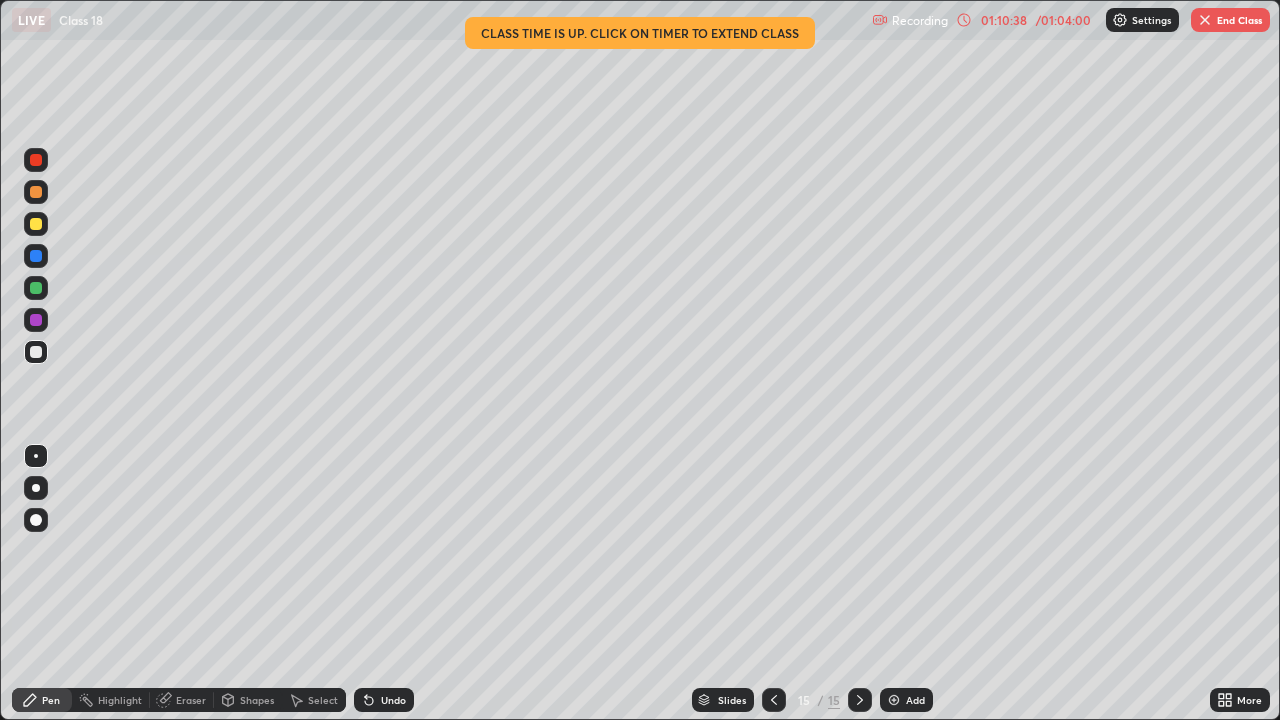 click at bounding box center (774, 700) 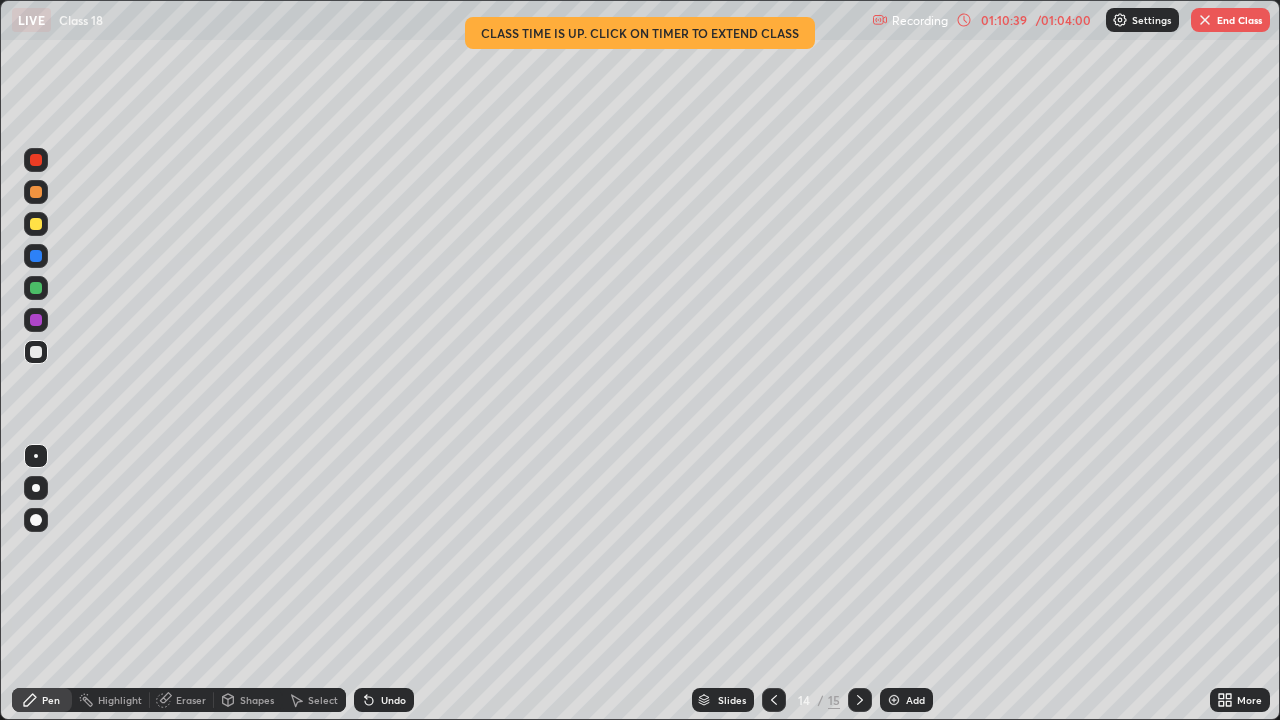 click 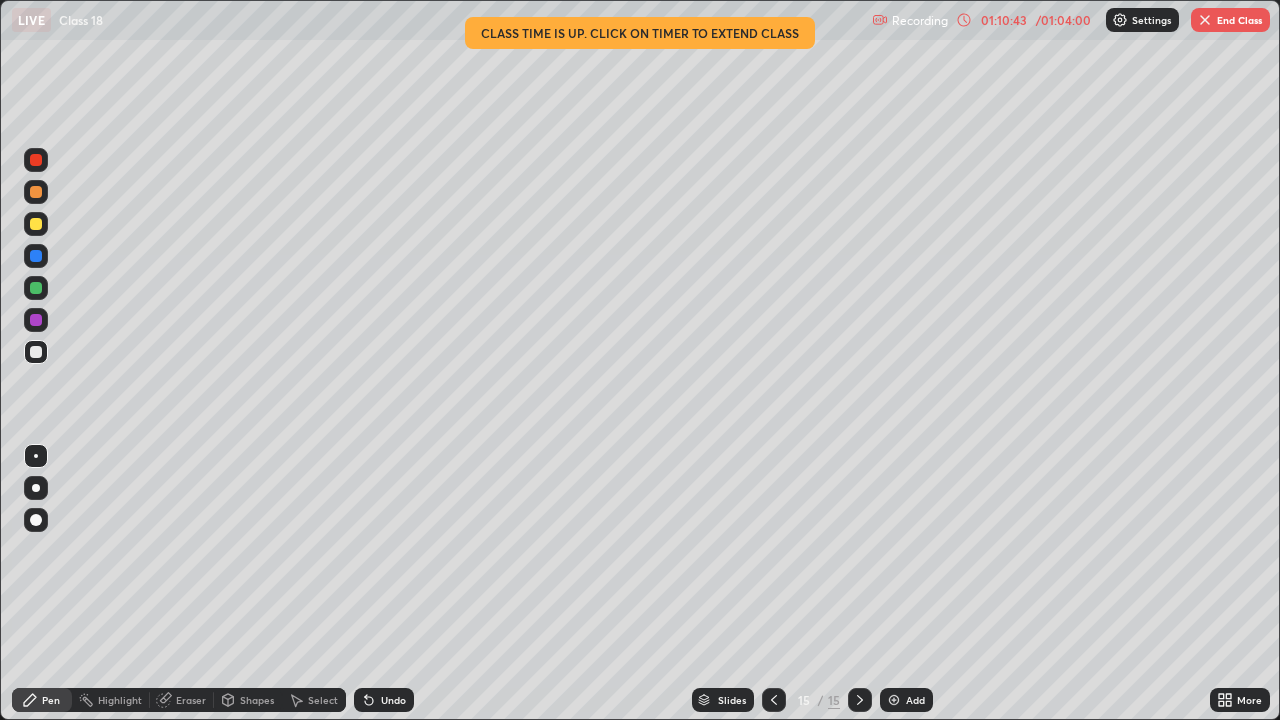 click 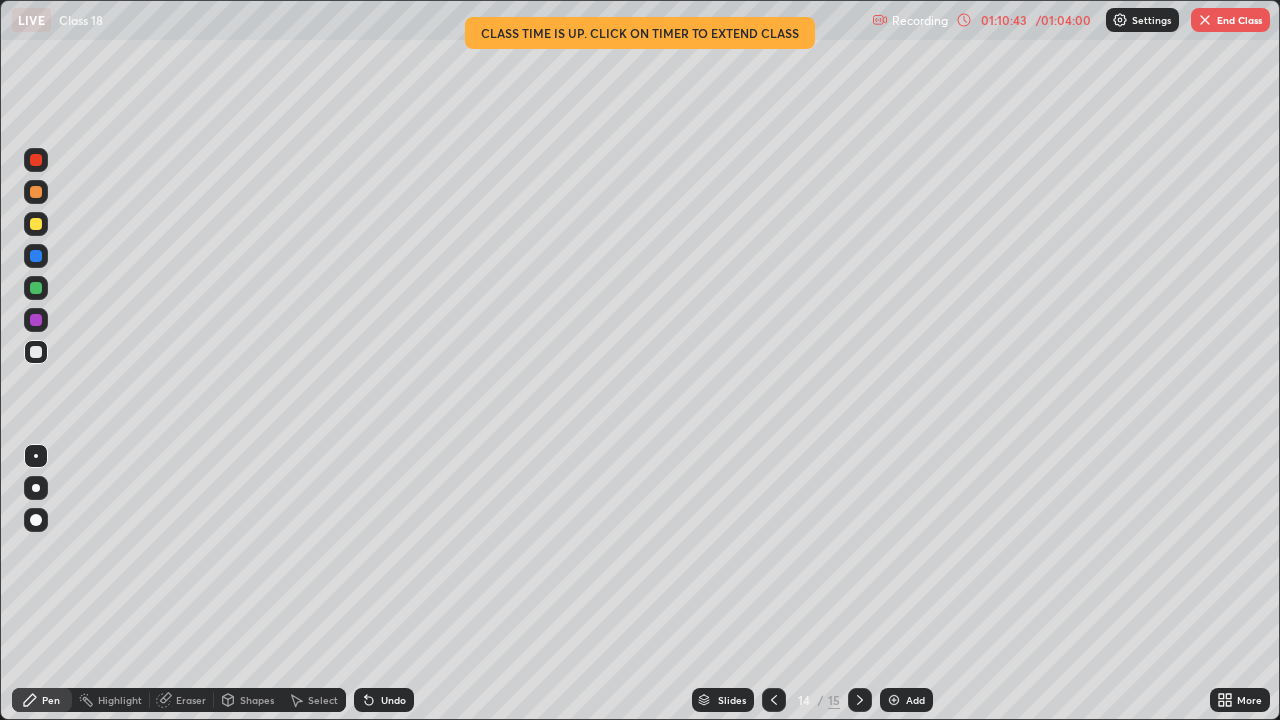 click 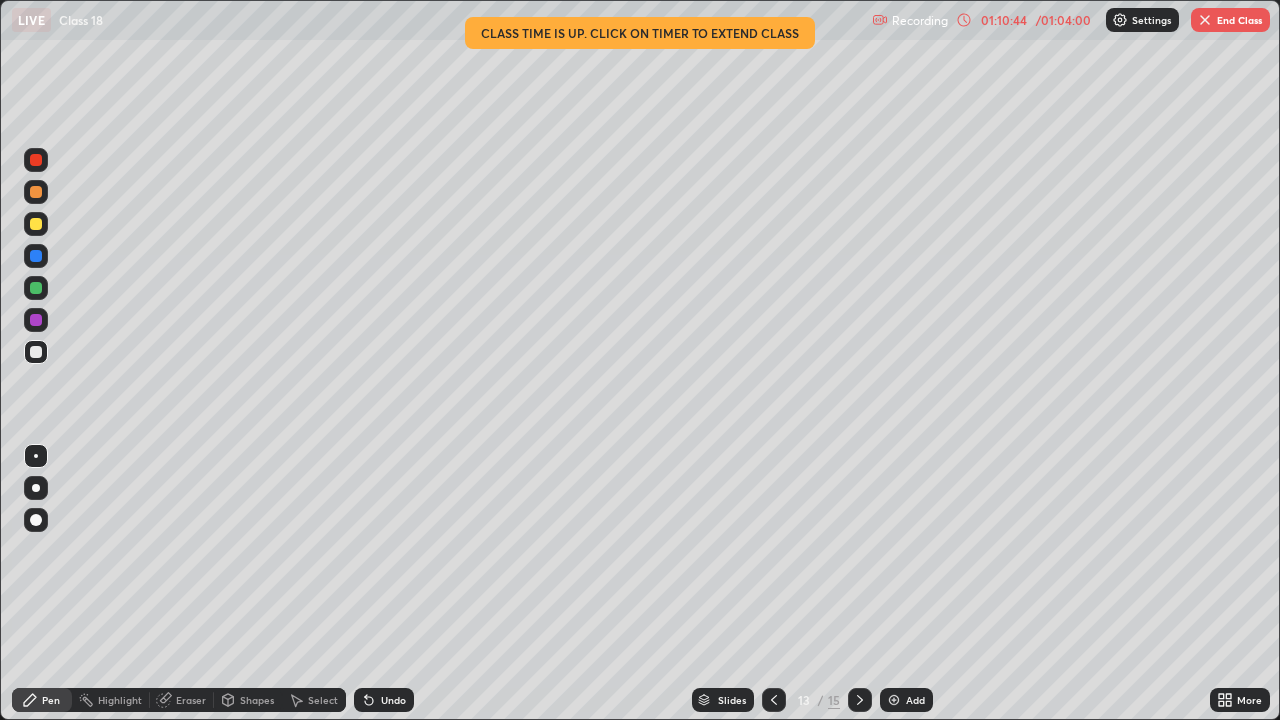 click at bounding box center (774, 700) 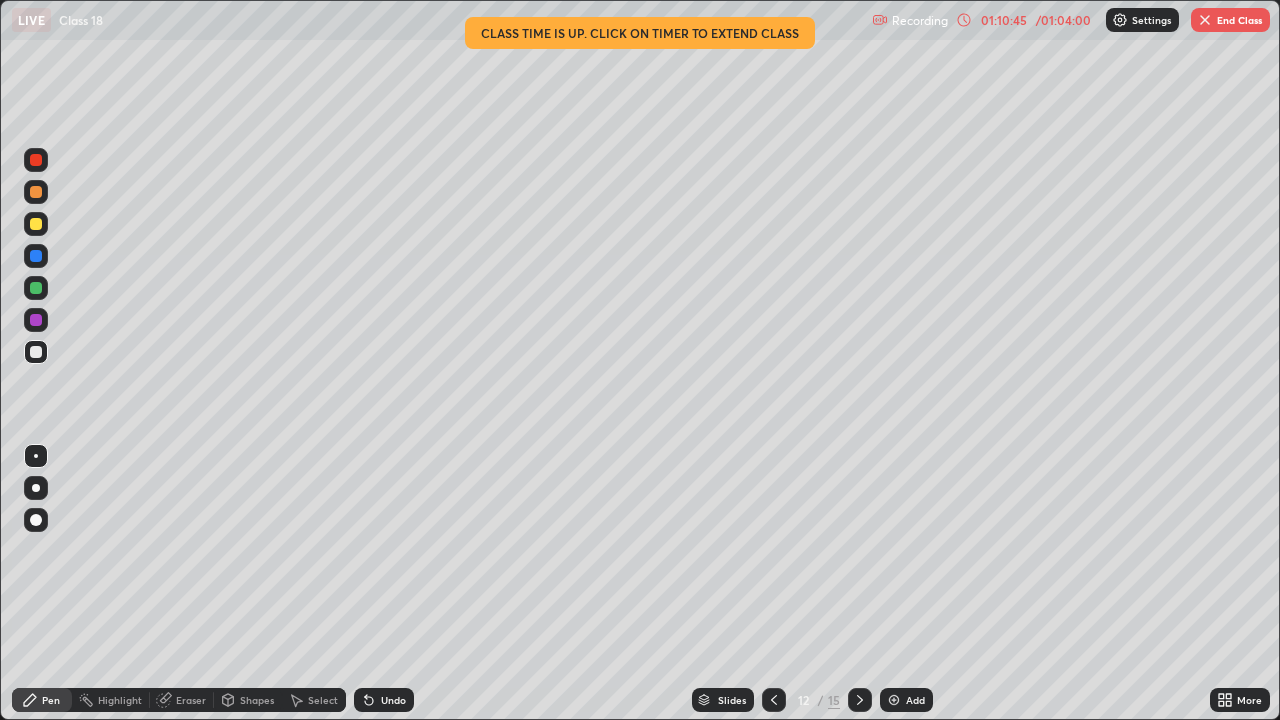 click 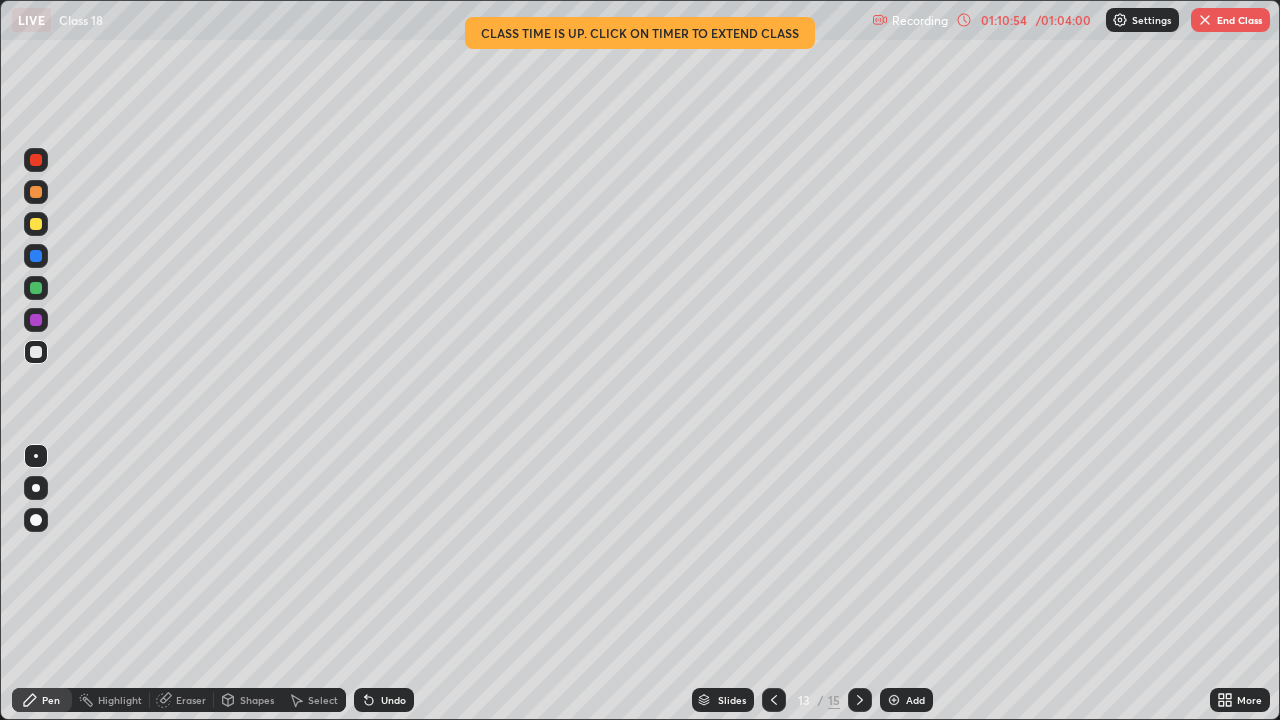 click 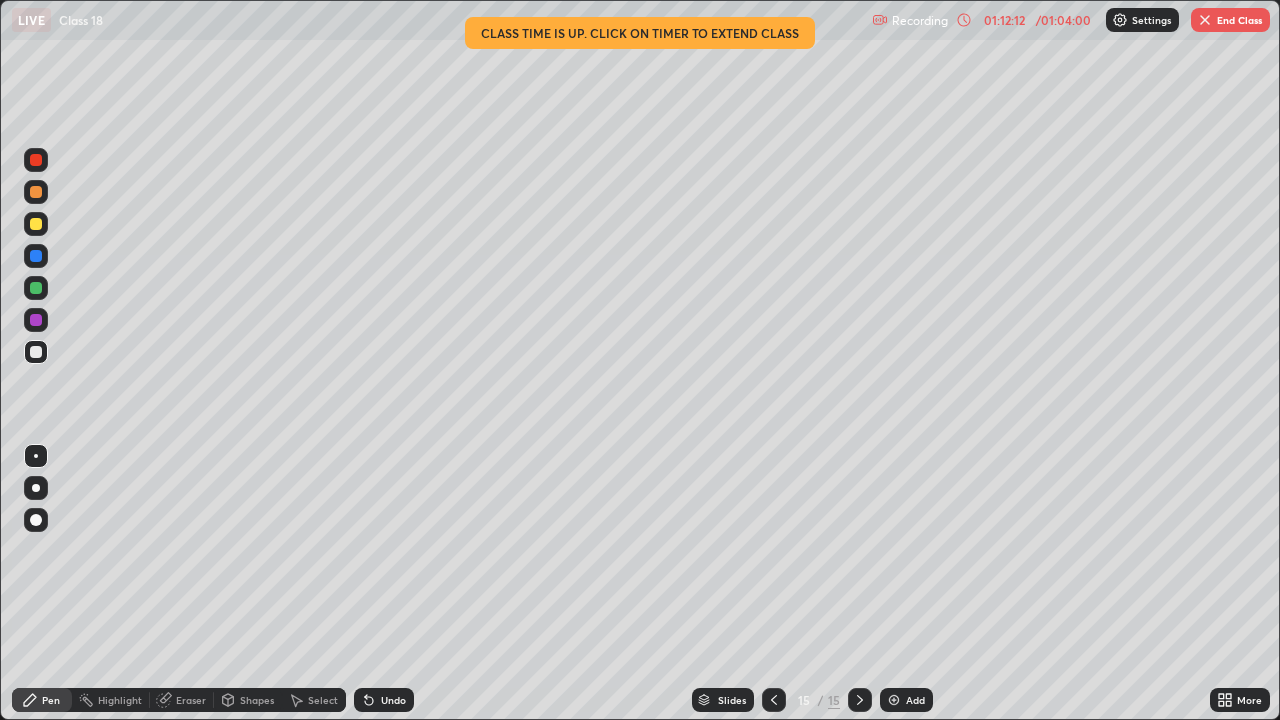 click on "End Class" at bounding box center (1230, 20) 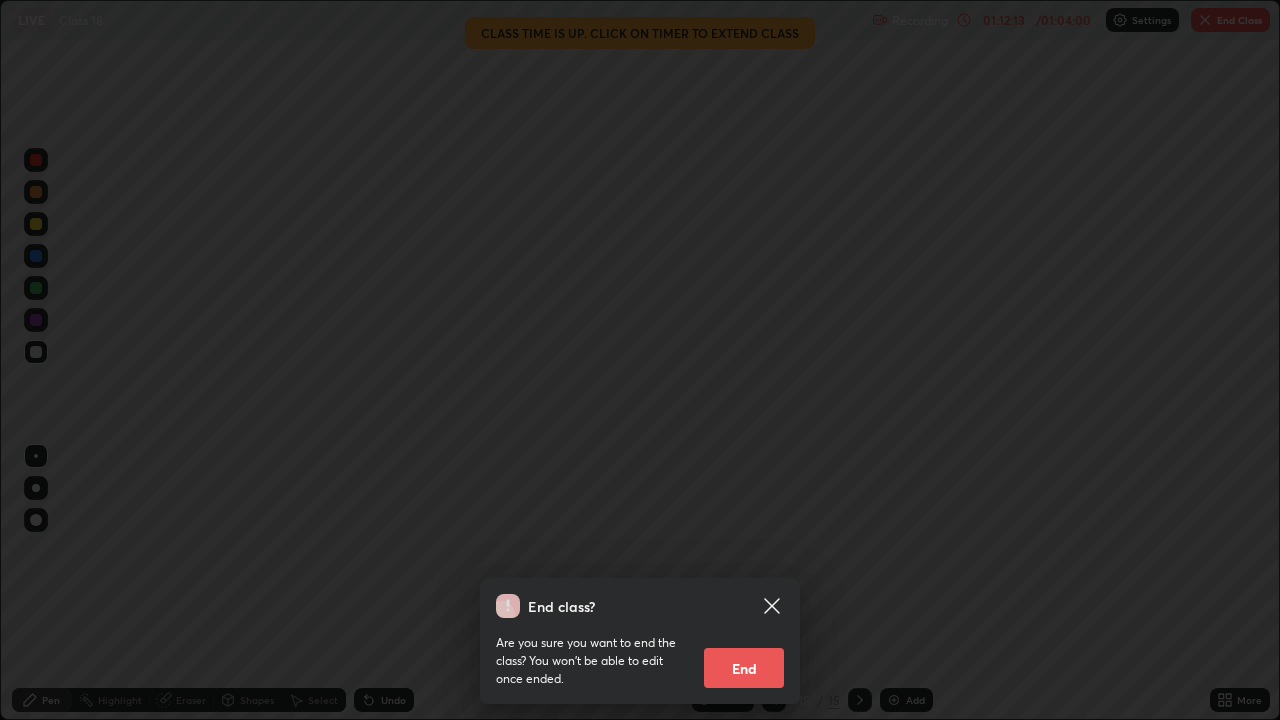 click on "End" at bounding box center (744, 668) 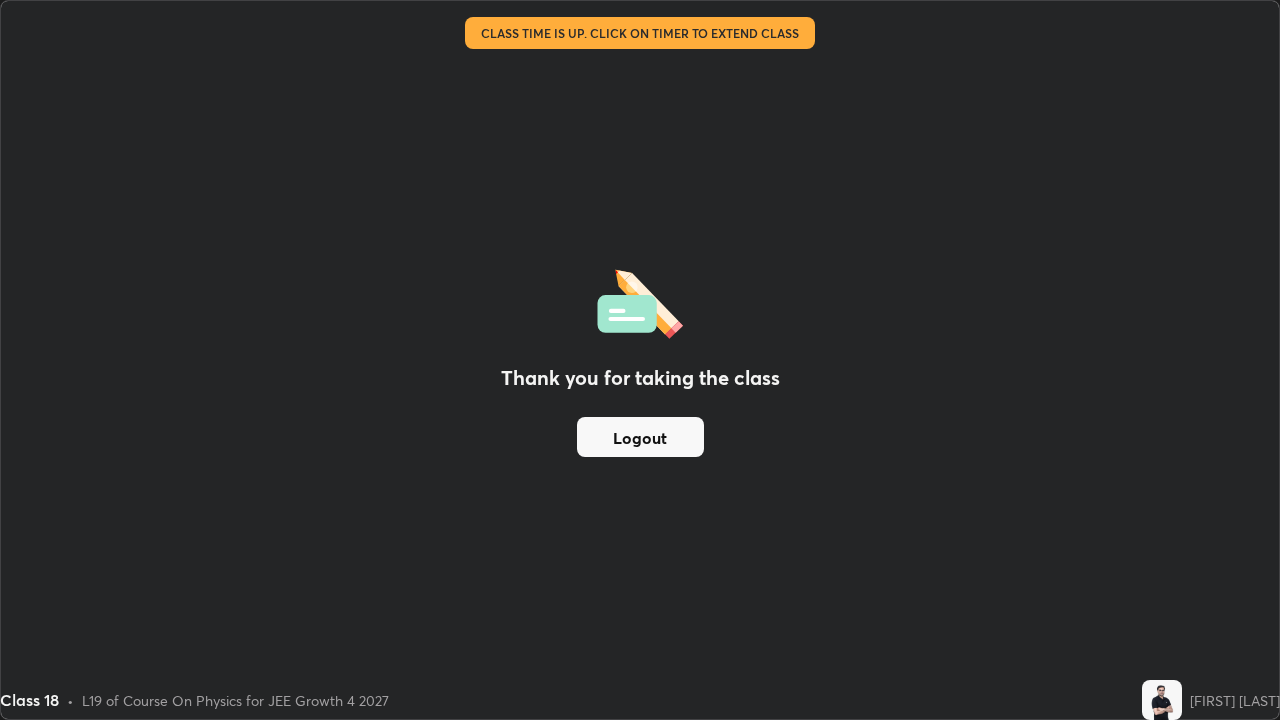 click on "Logout" at bounding box center [640, 437] 